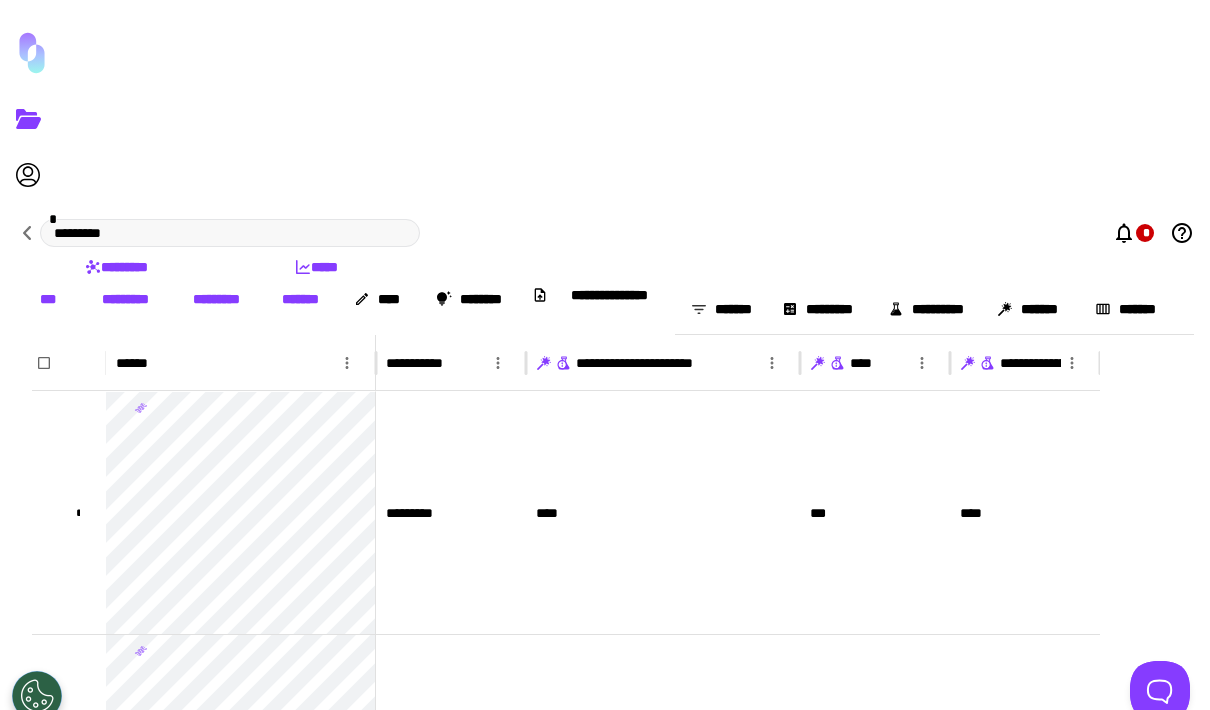 scroll, scrollTop: 0, scrollLeft: 0, axis: both 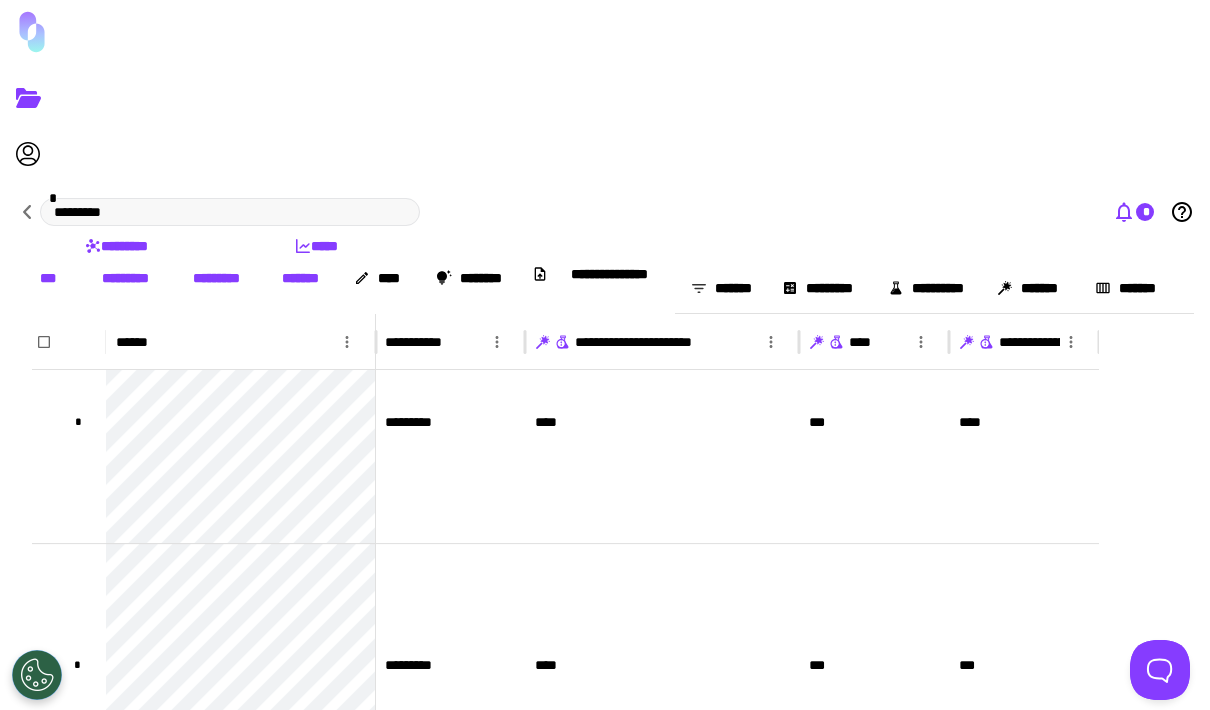 click at bounding box center [1124, 212] 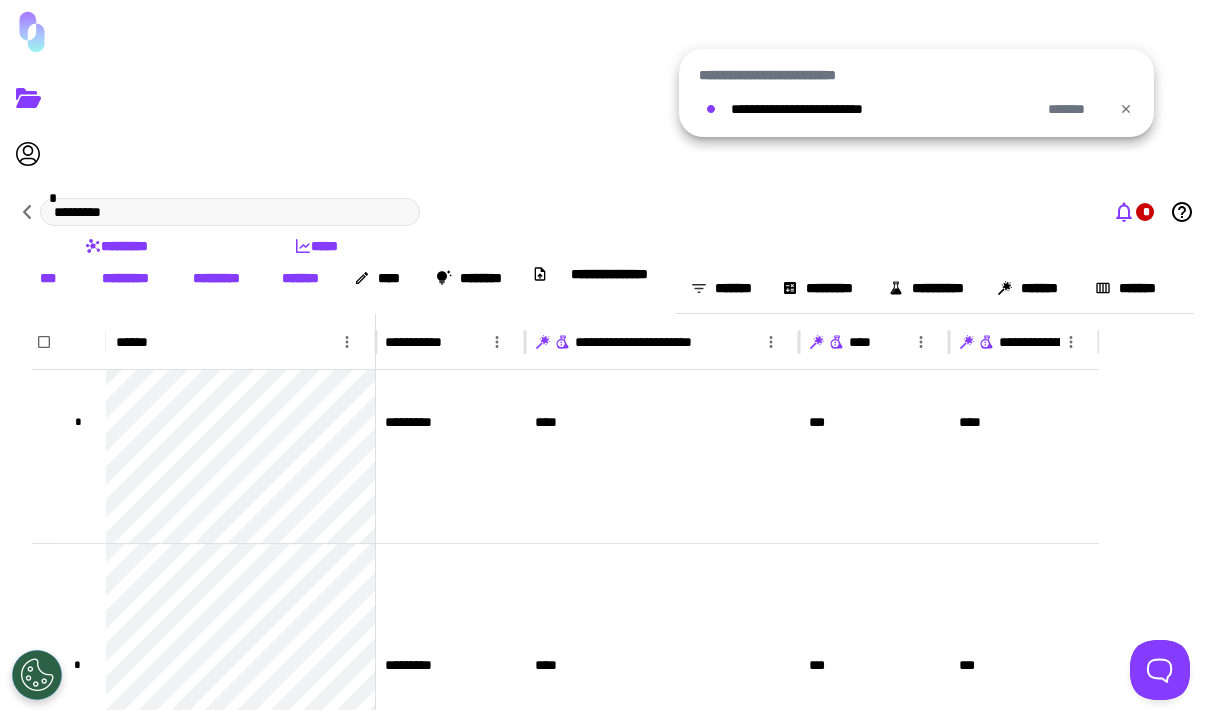 click at bounding box center (605, 355) 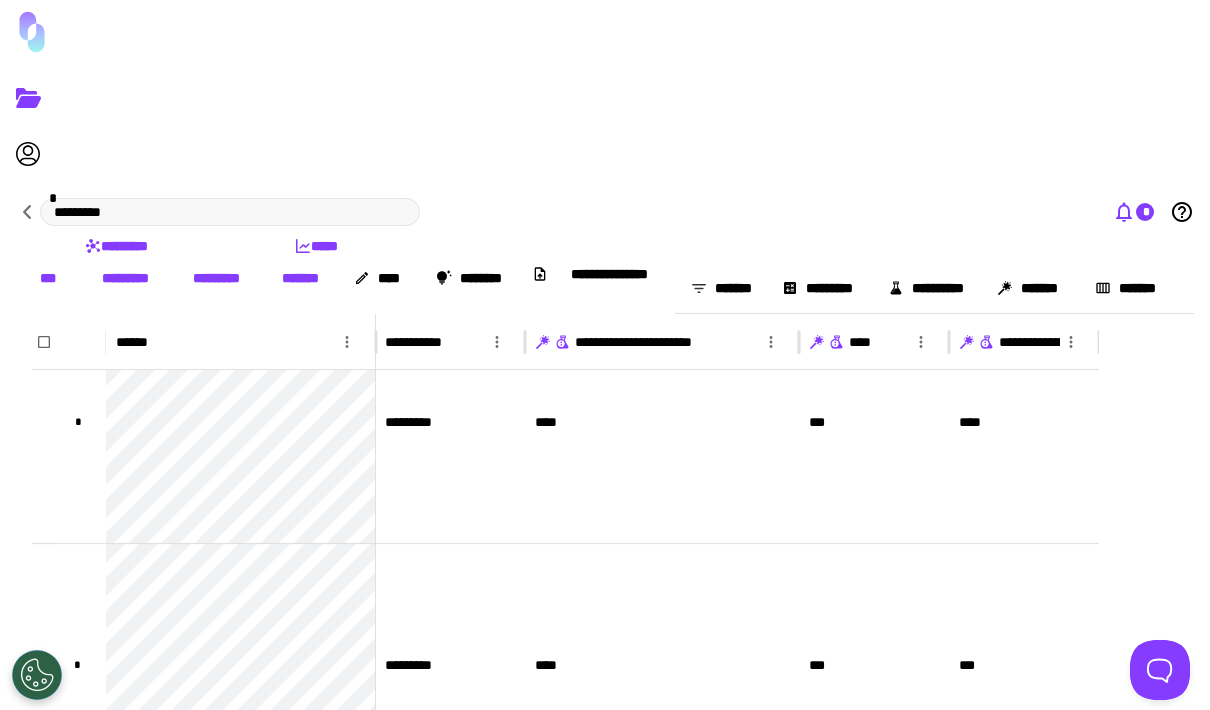 click at bounding box center (1124, 212) 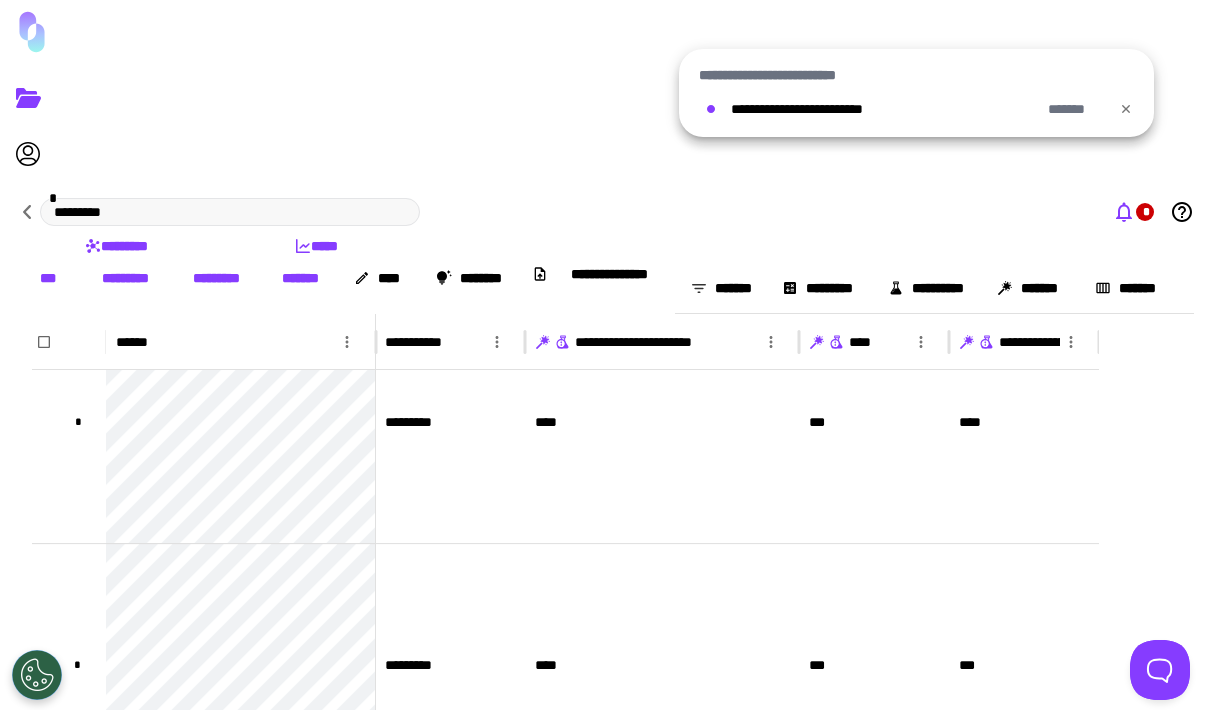 click at bounding box center [605, 355] 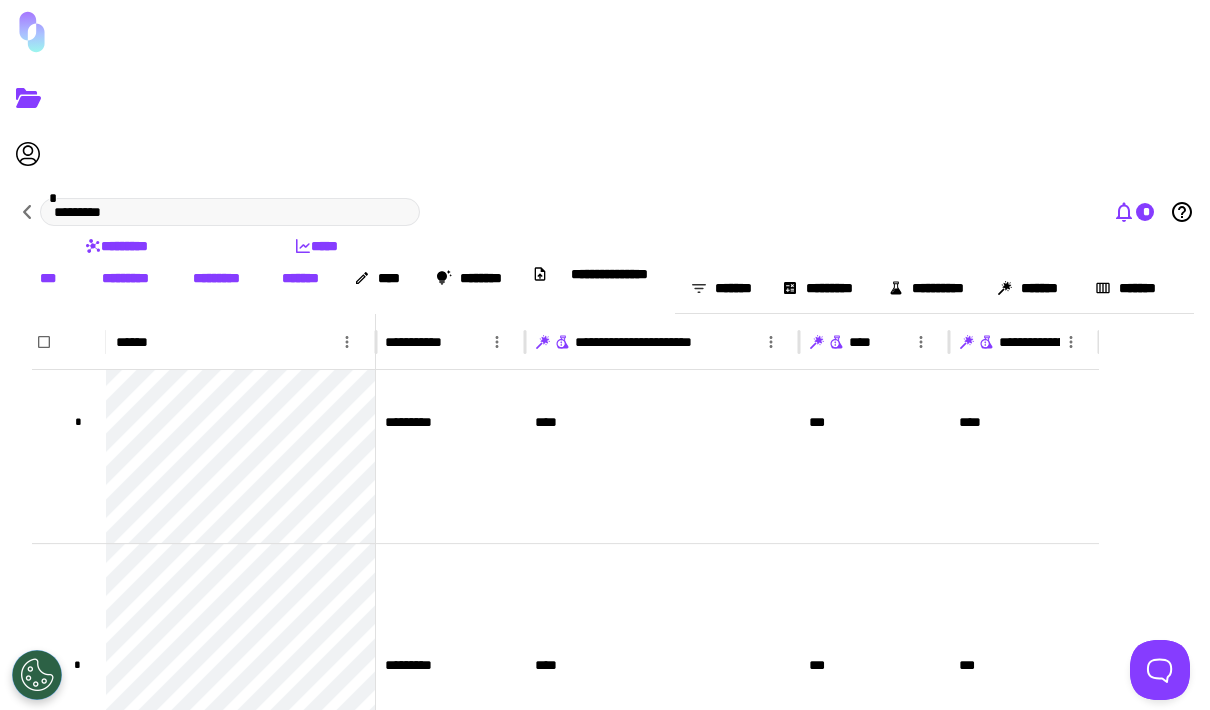 click on "*" at bounding box center [1133, 212] 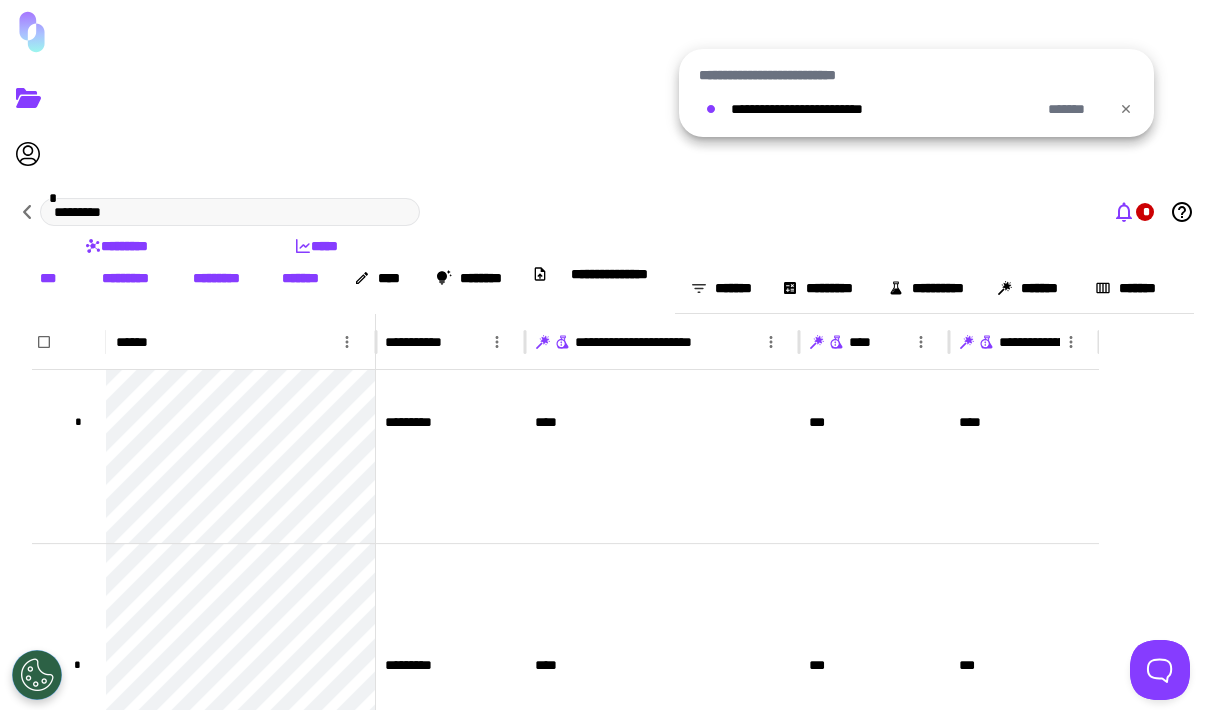 click at bounding box center [1126, 109] 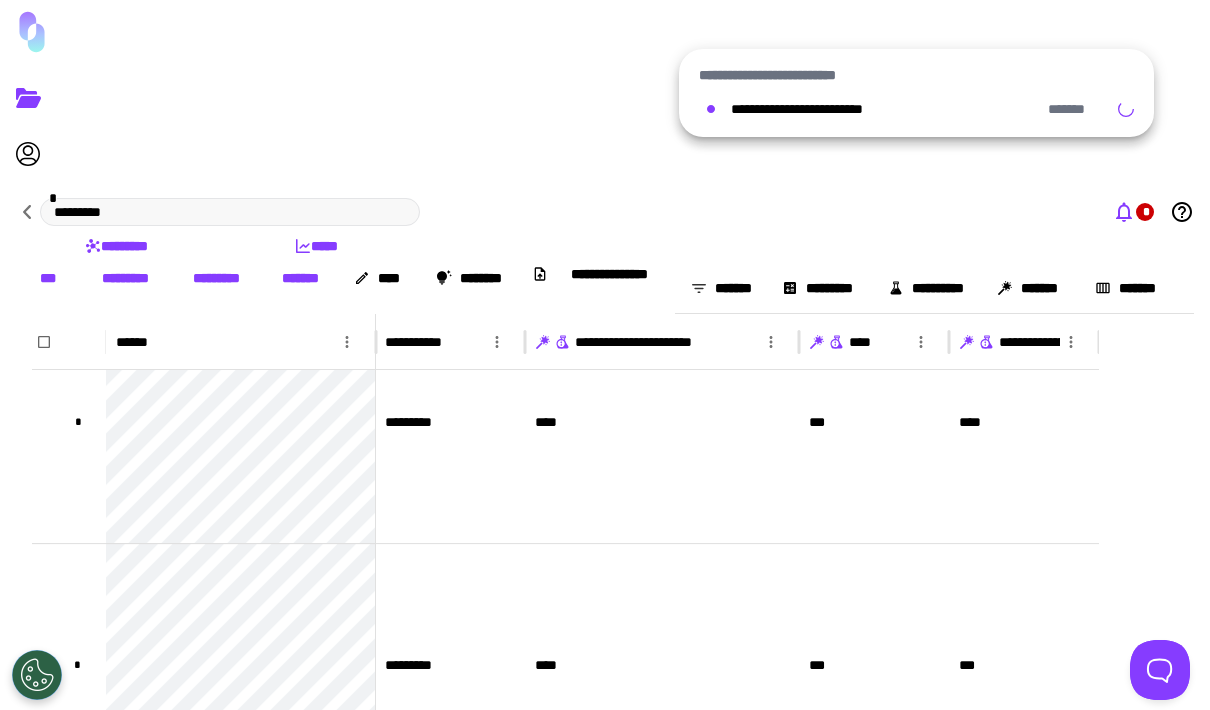 click at bounding box center (605, 355) 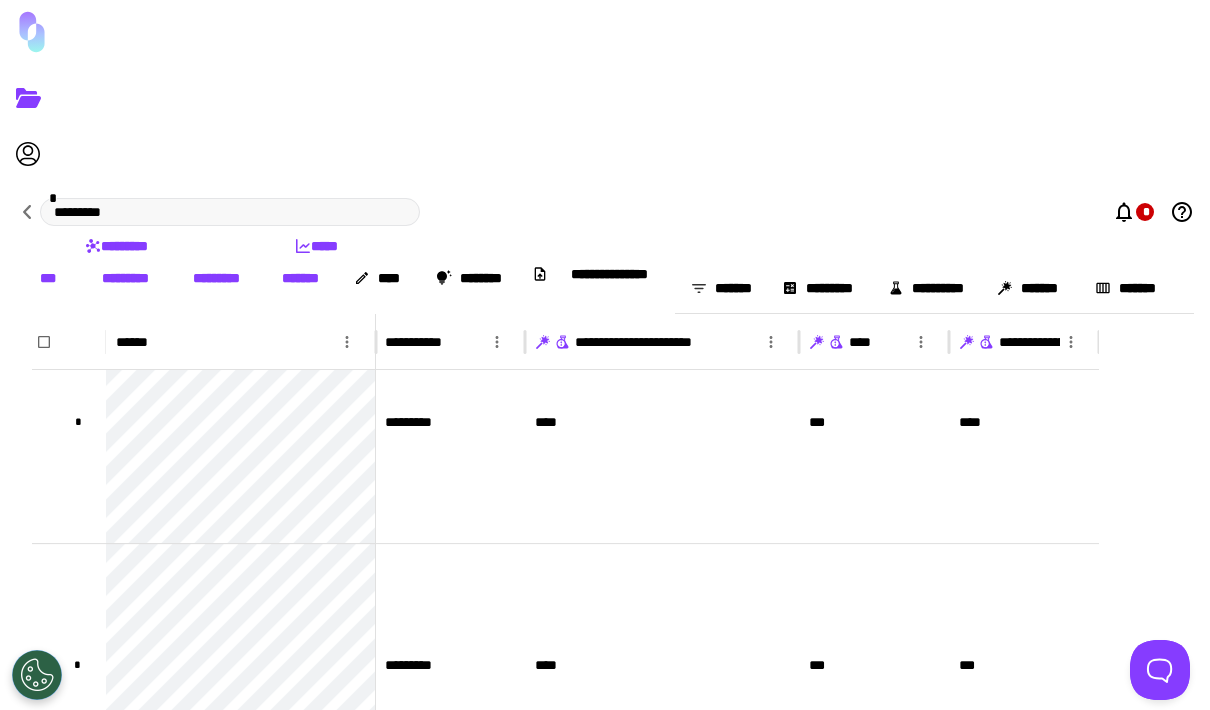 scroll, scrollTop: 634, scrollLeft: 1, axis: both 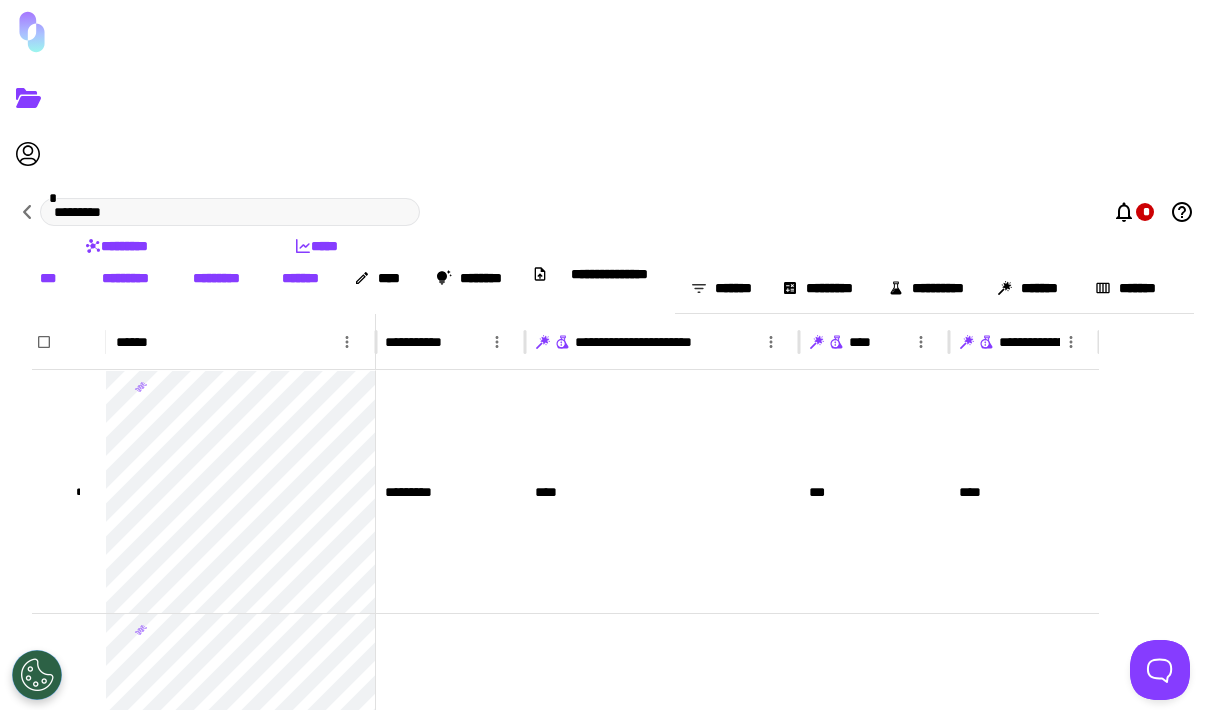 click at bounding box center [563, 342] 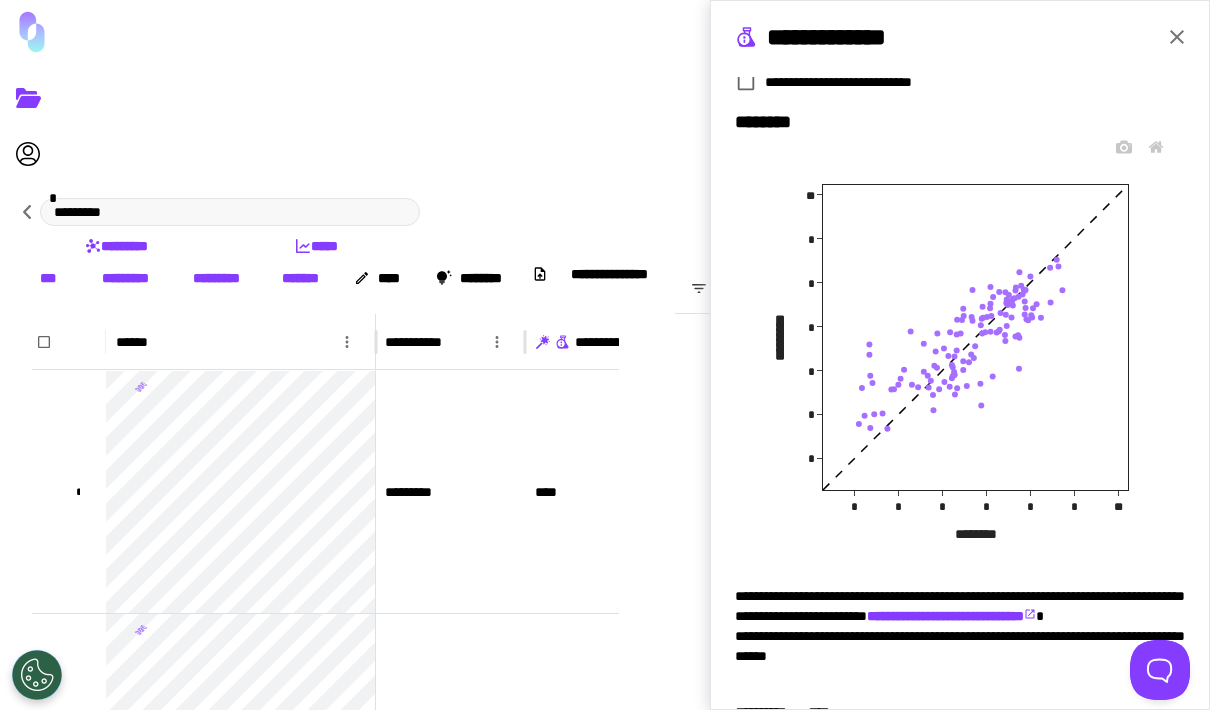 click at bounding box center [1177, 37] 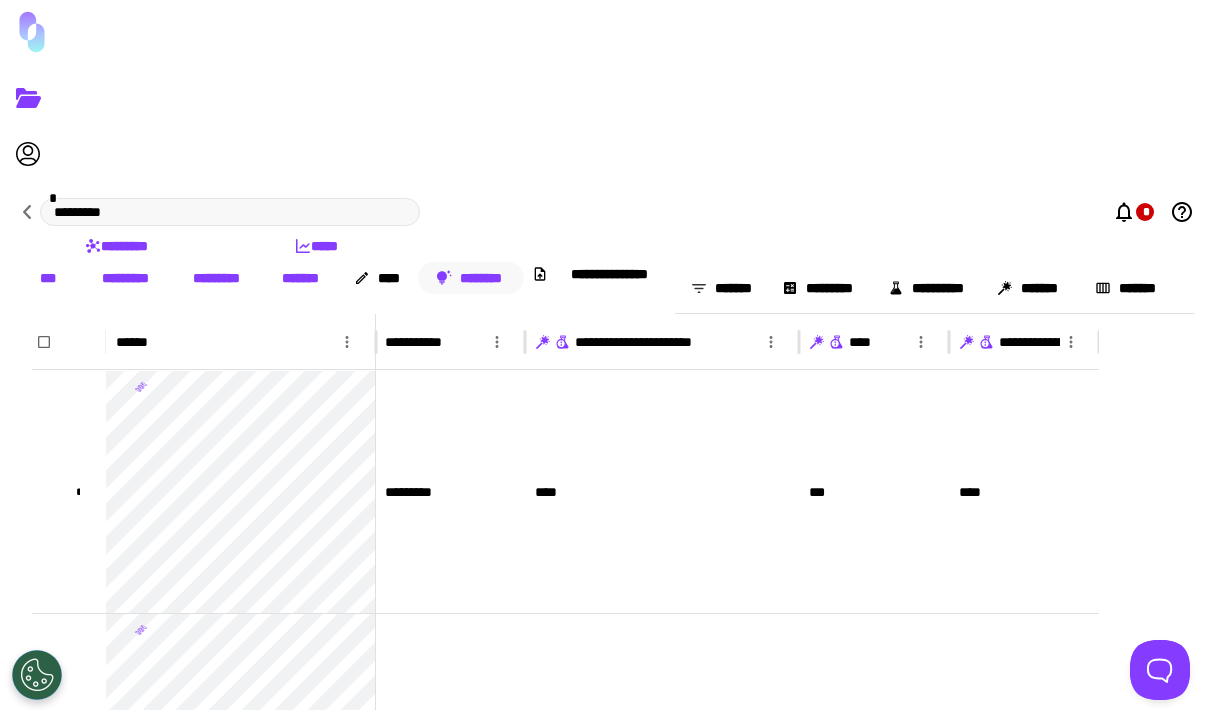 click on "********" at bounding box center [471, 278] 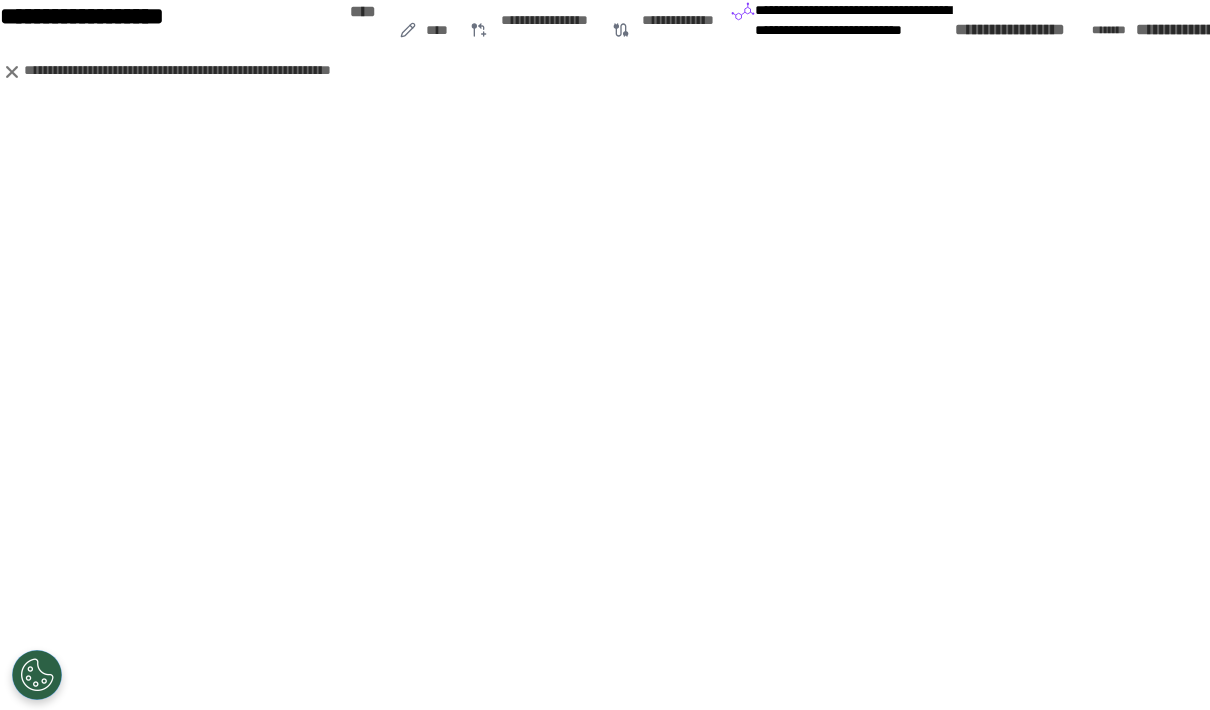 click on "********" at bounding box center [1114, 30] 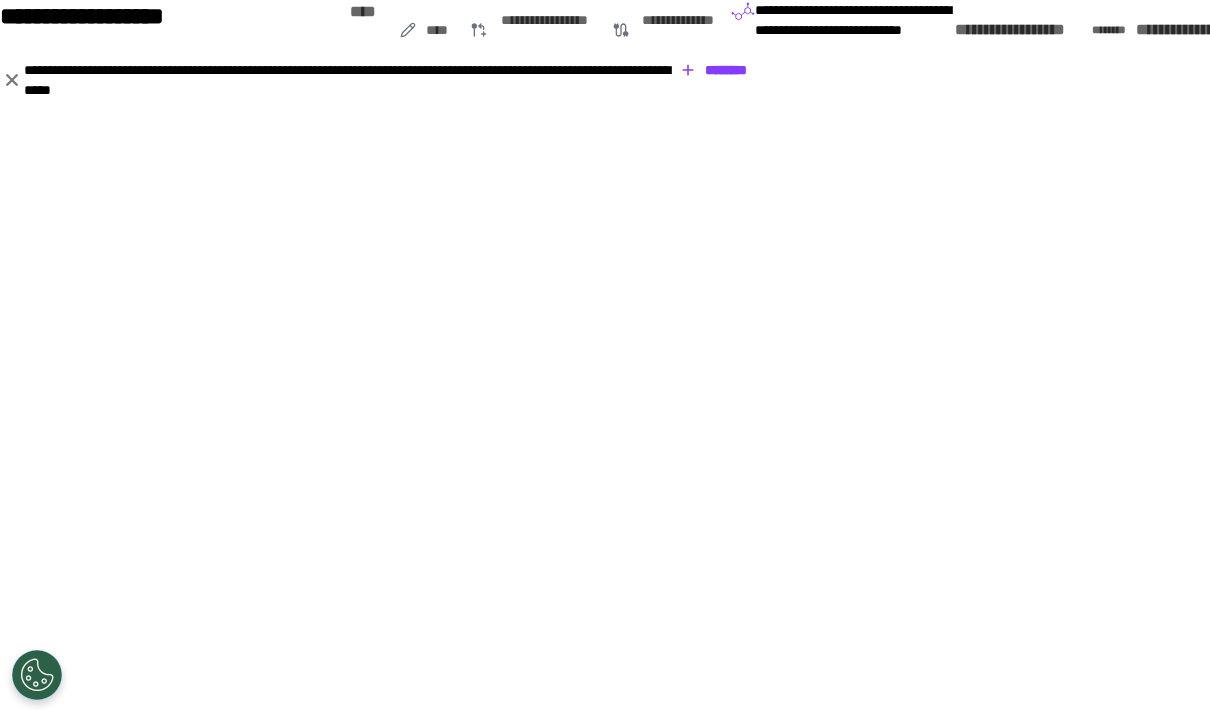 click on "********" at bounding box center (713, 70) 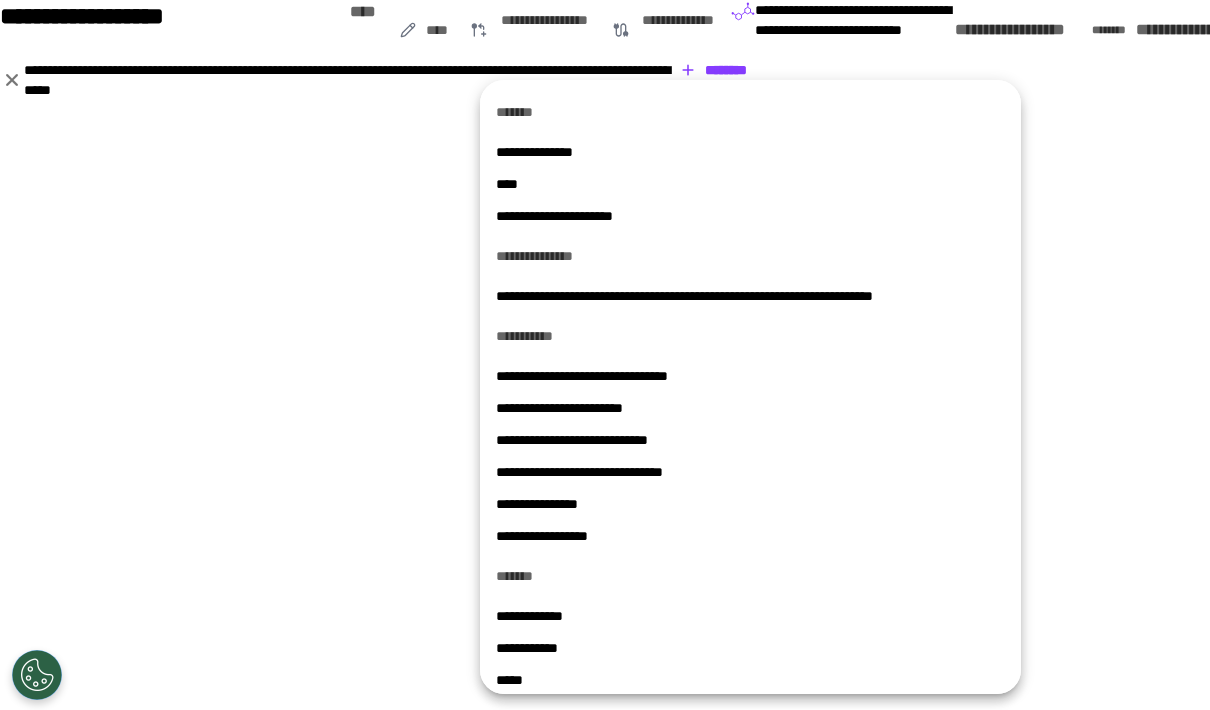 click on "**********" at bounding box center [750, 152] 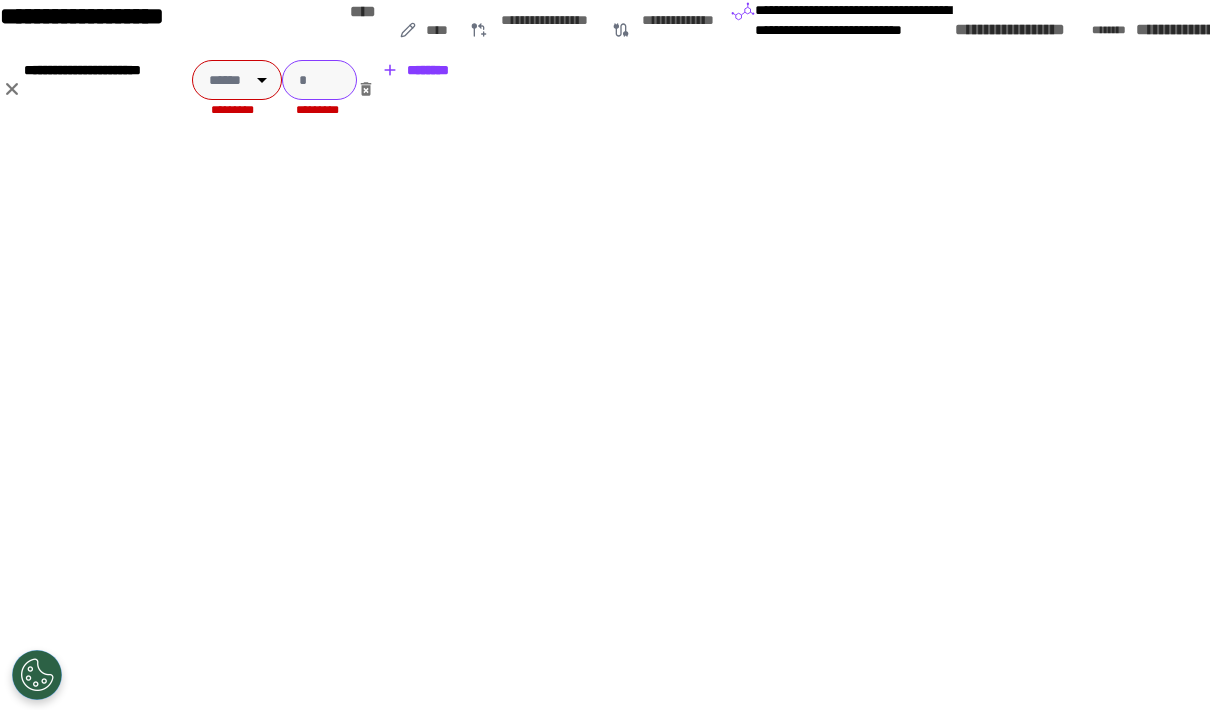 click at bounding box center (319, 80) 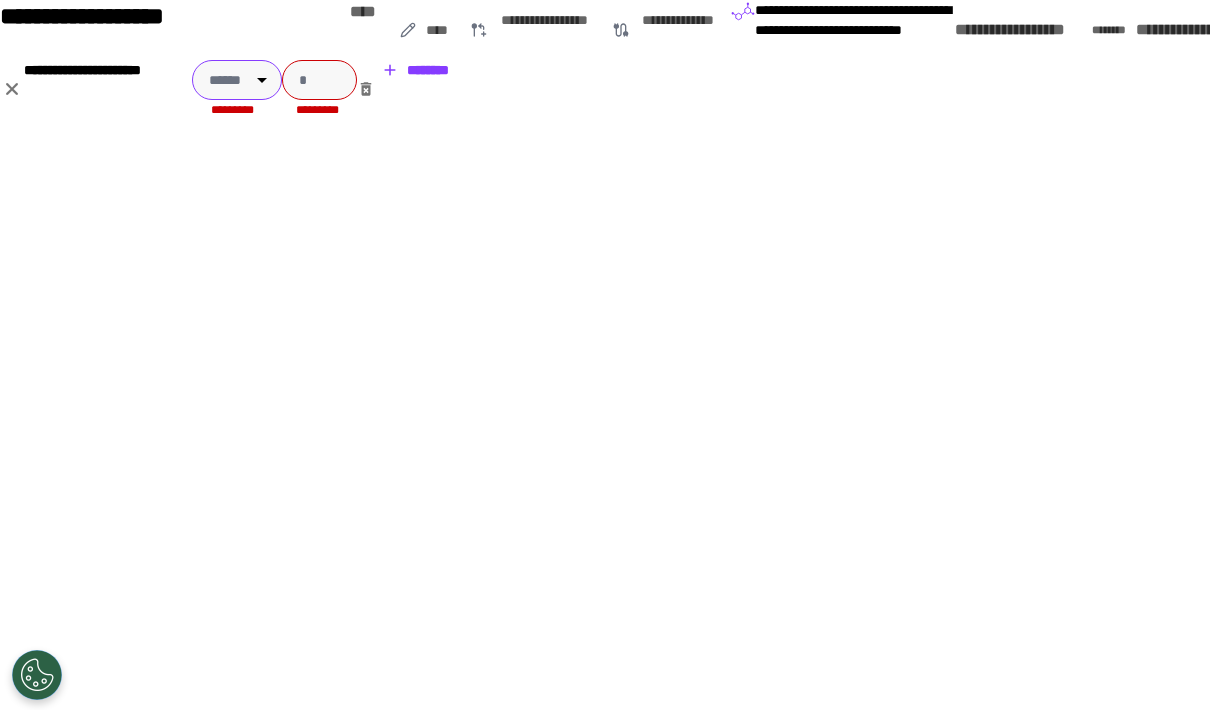click on "**********" at bounding box center [605, 355] 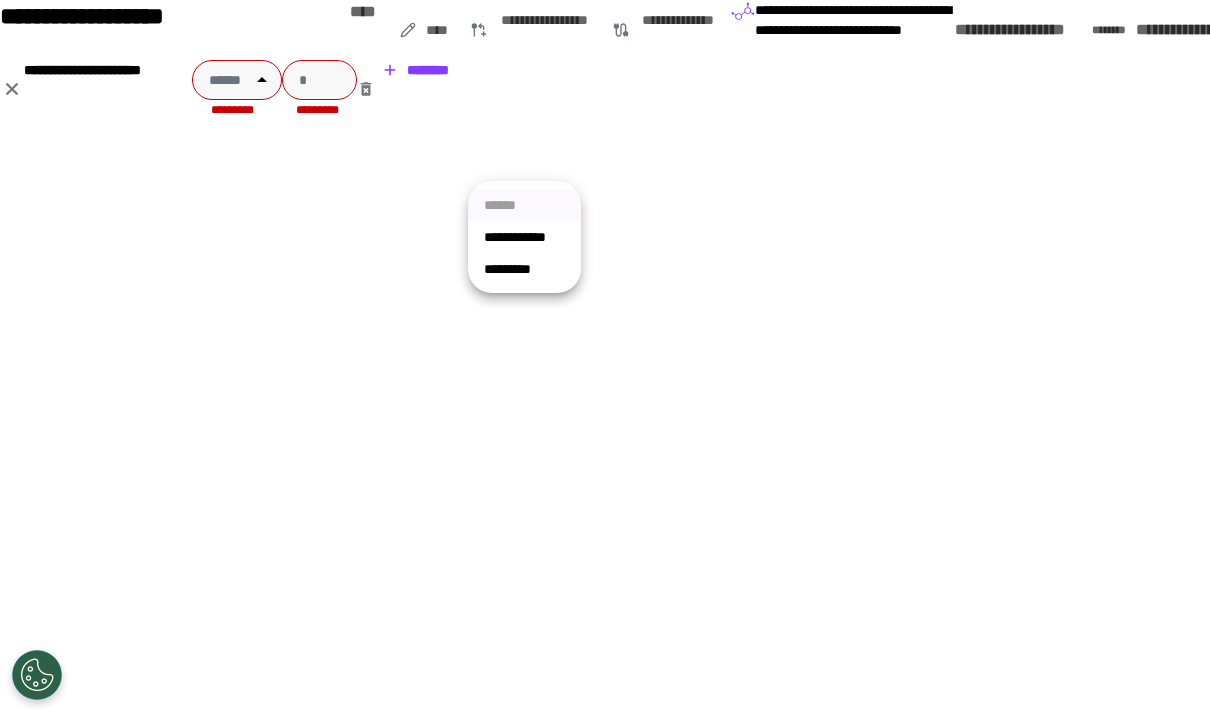 click on "**********" at bounding box center [524, 237] 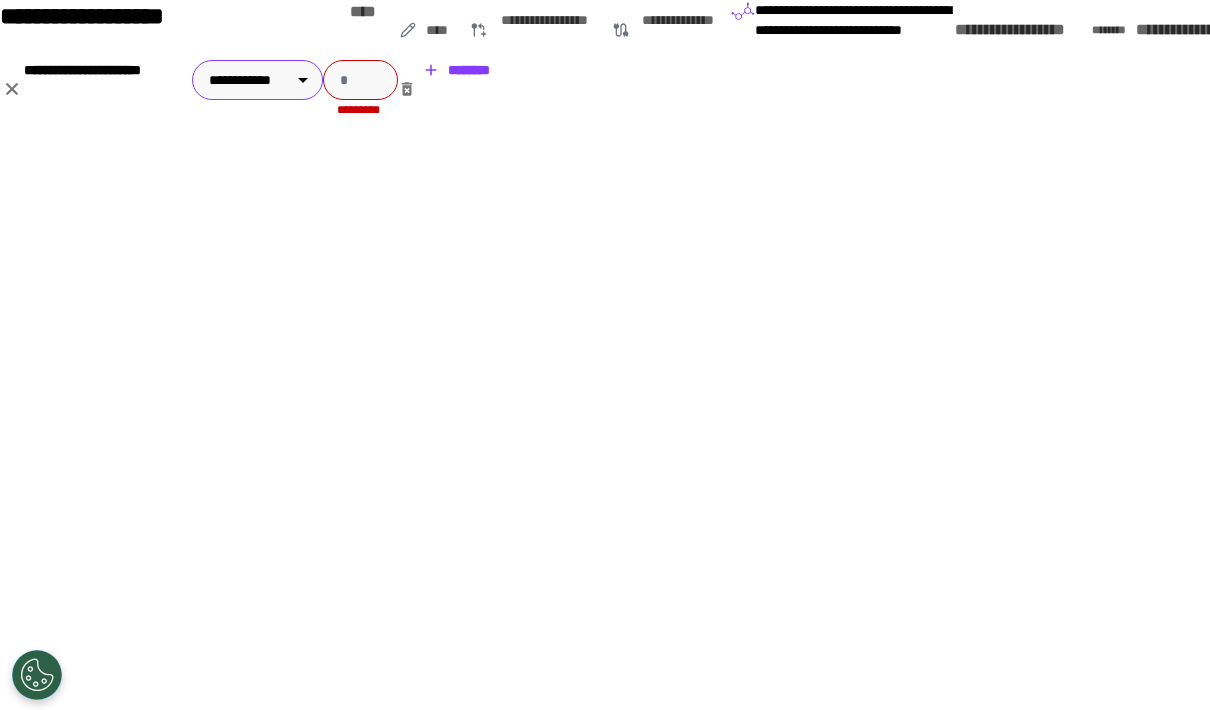 click on "**********" at bounding box center [605, 88] 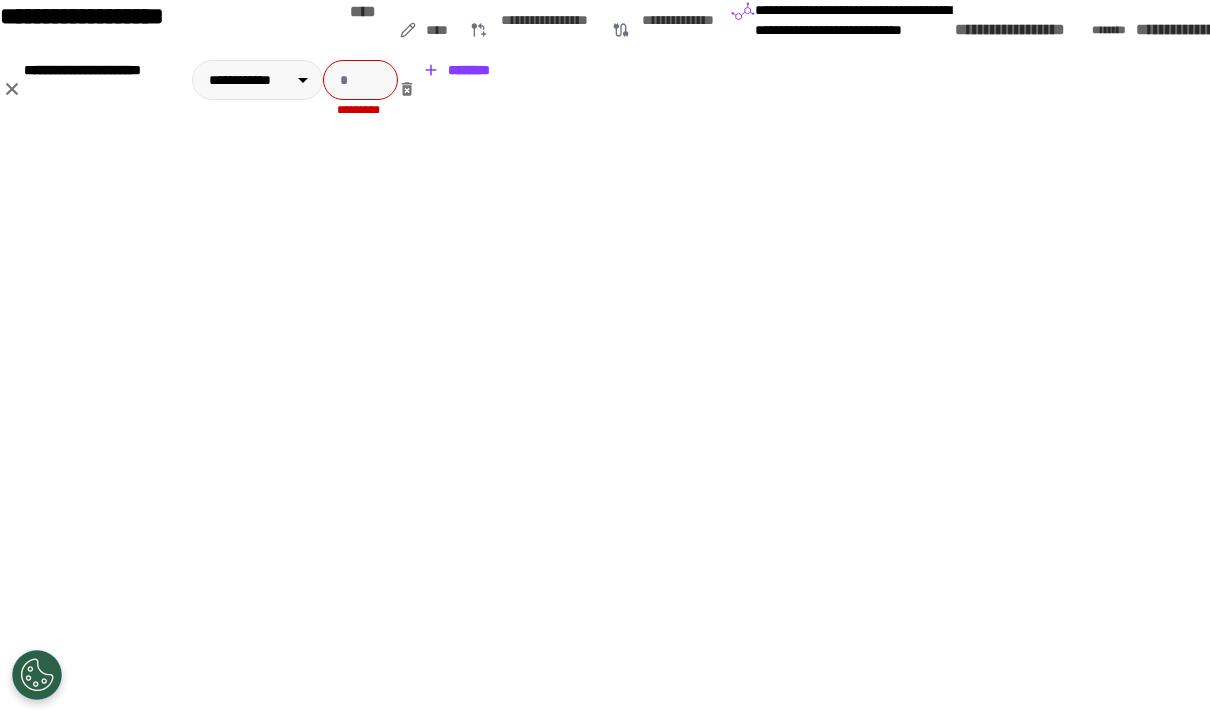 click on "**********" at bounding box center (605, 88) 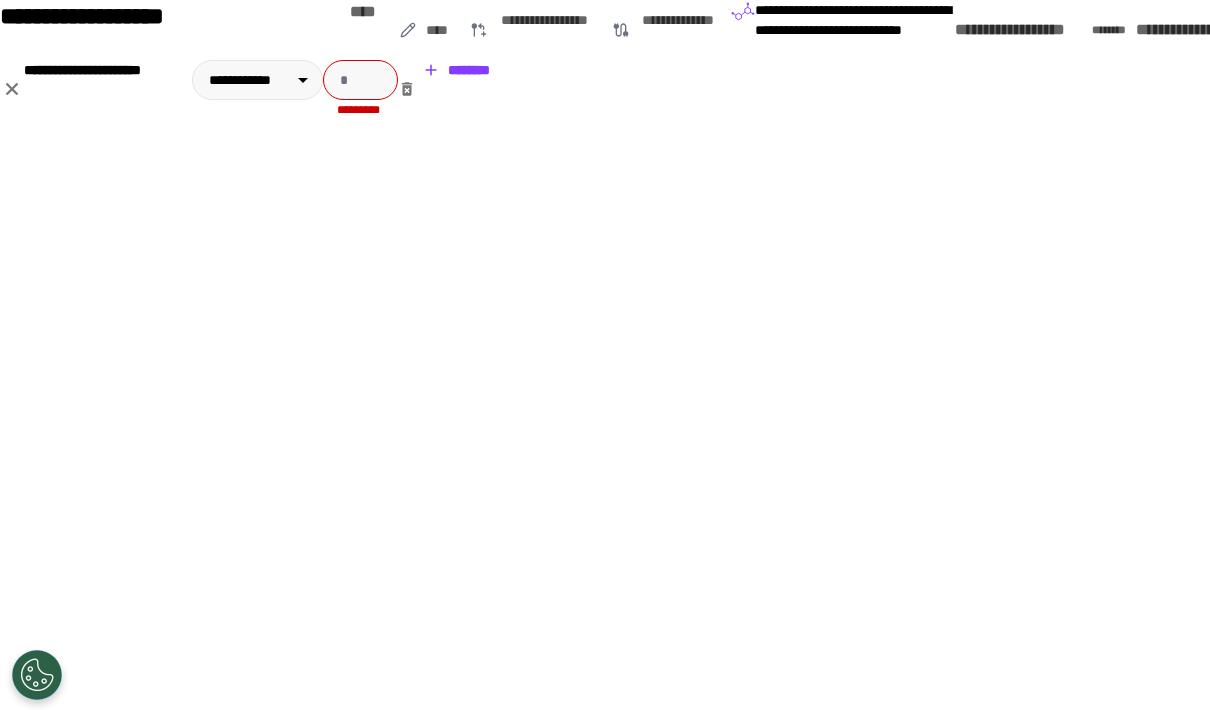 click at bounding box center [12, 89] 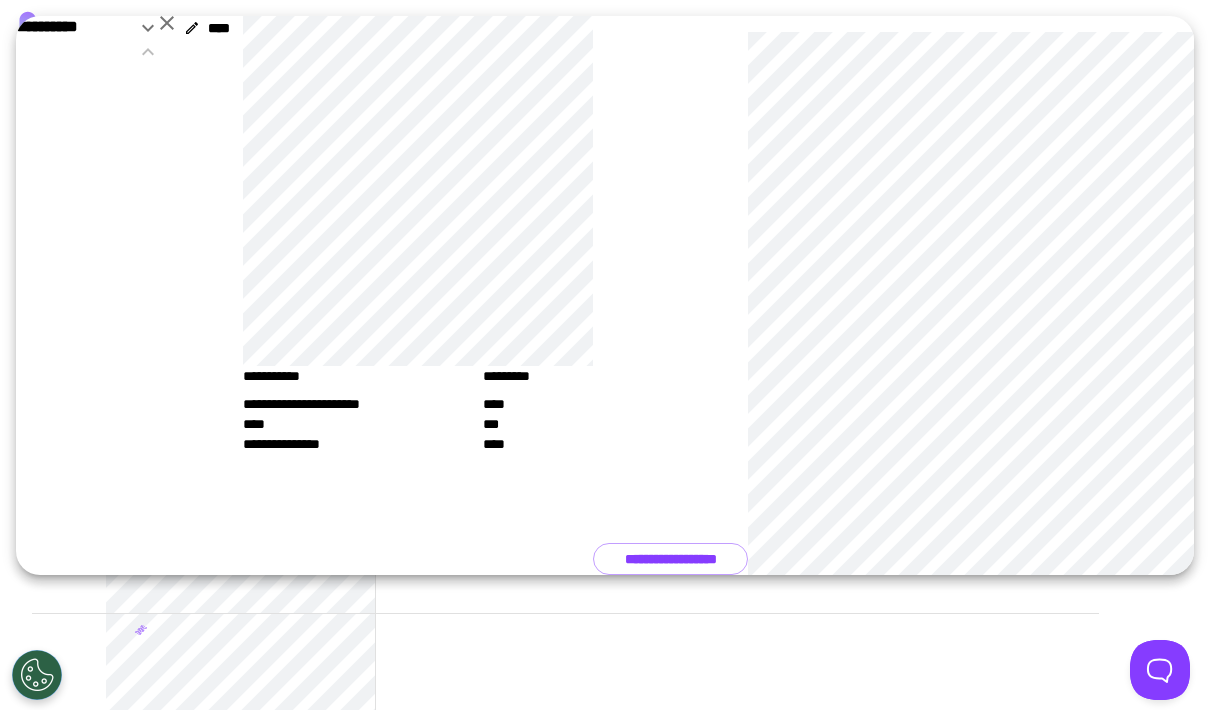 click at bounding box center (167, 23) 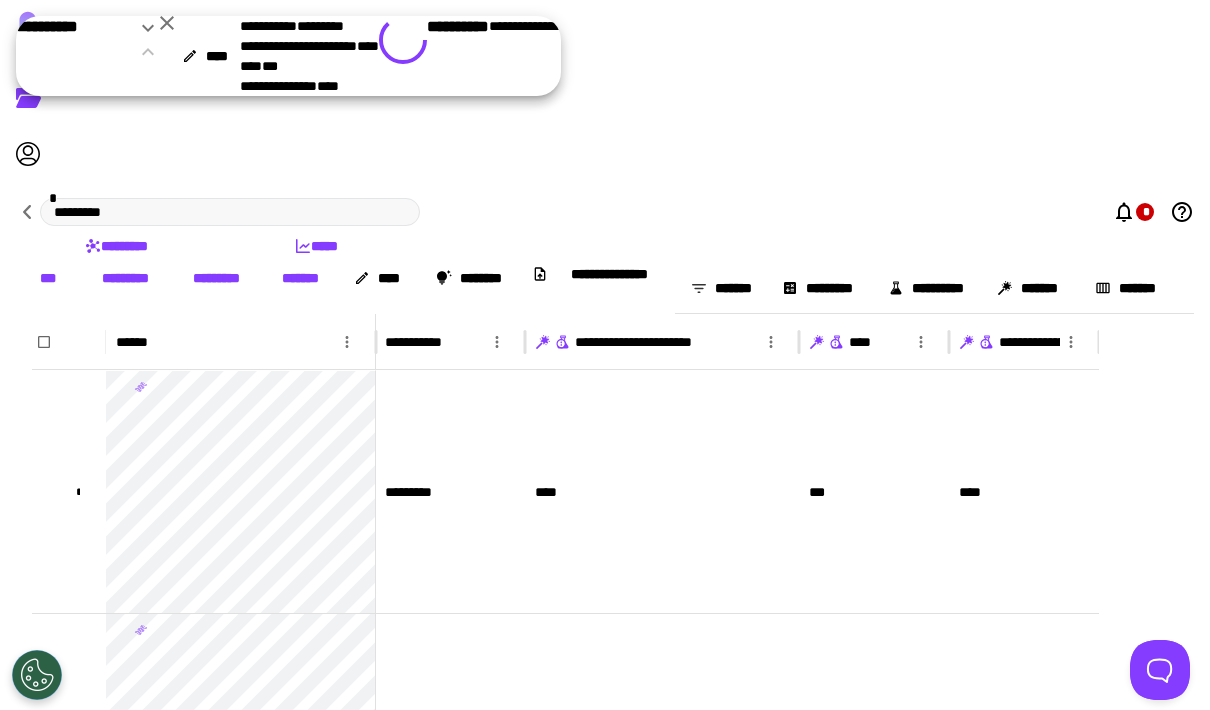 click at bounding box center [605, 355] 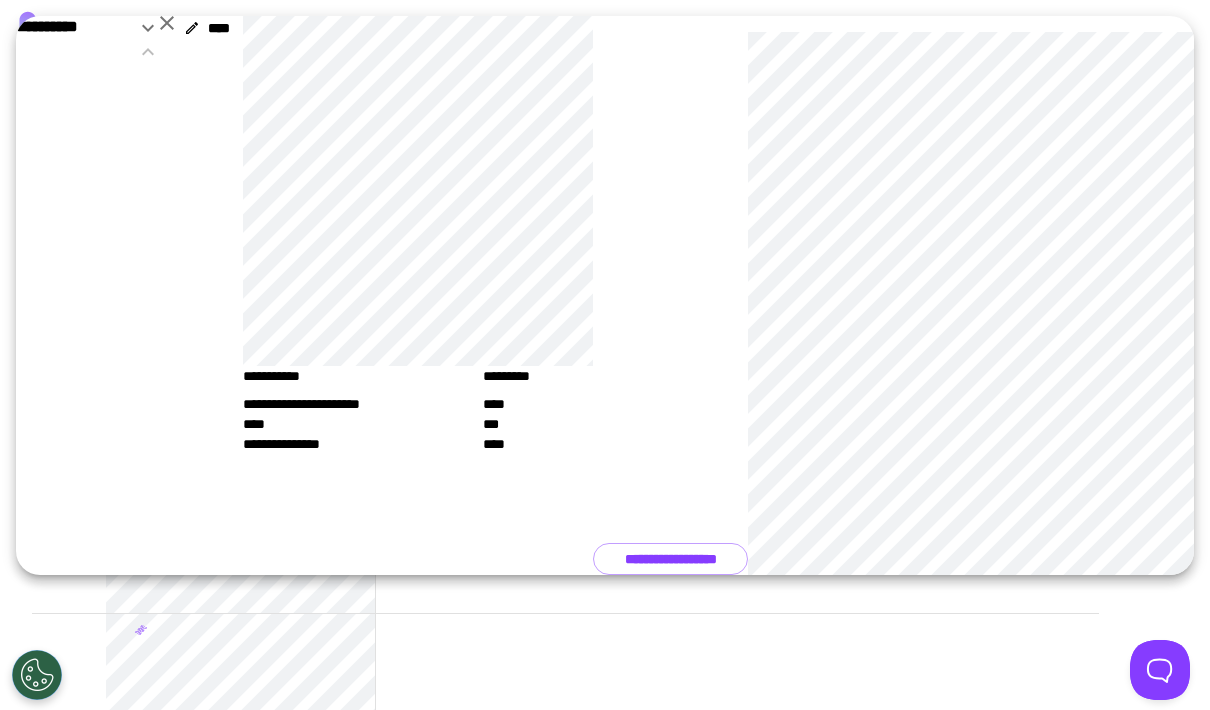 click at bounding box center [167, 23] 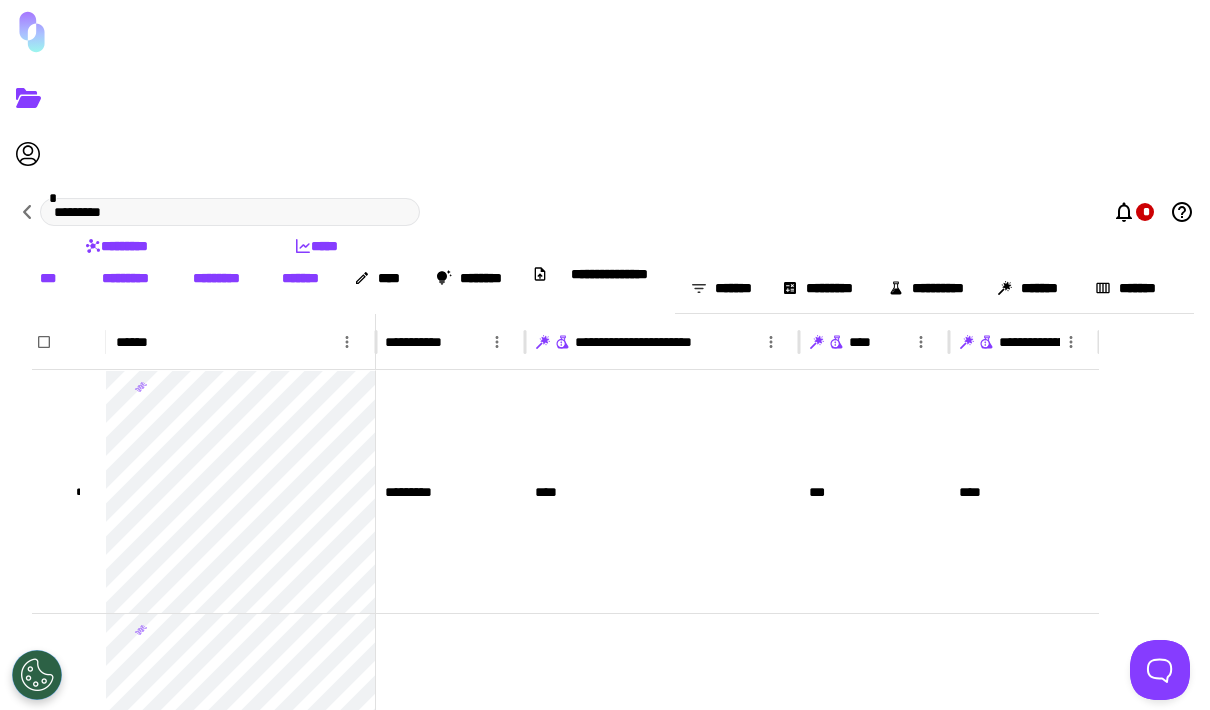 scroll, scrollTop: 111, scrollLeft: -10, axis: both 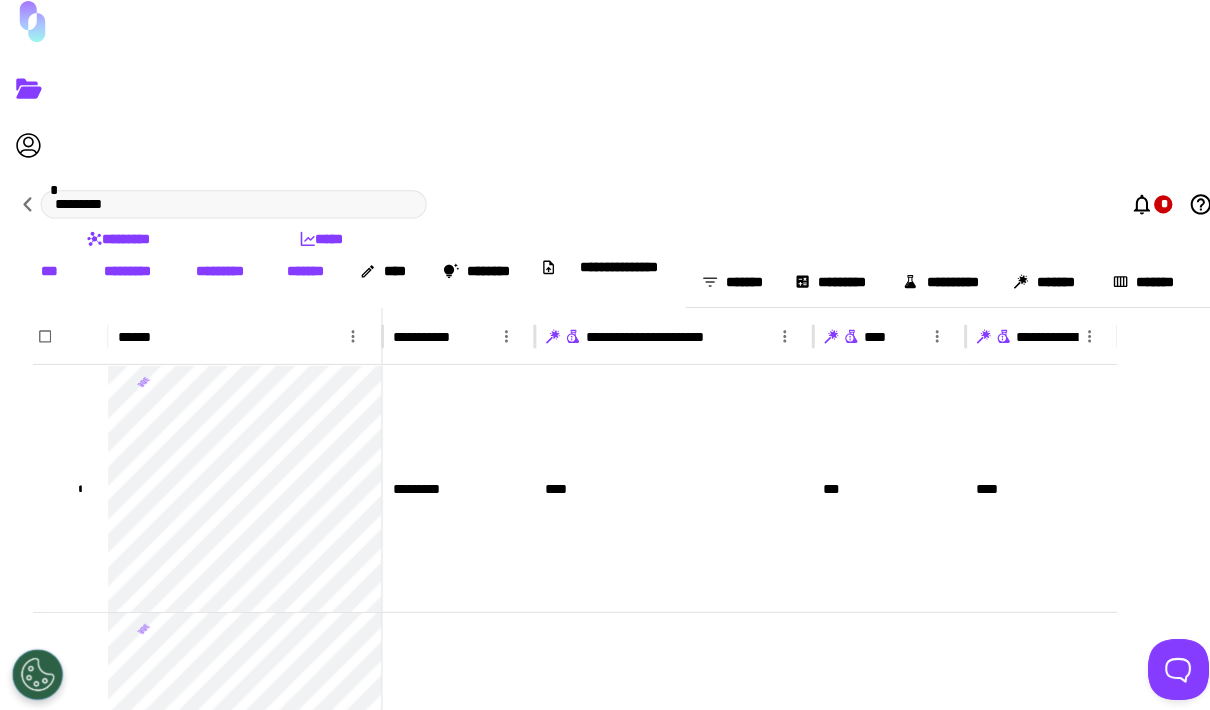 click on "**********" at bounding box center (659, 342) 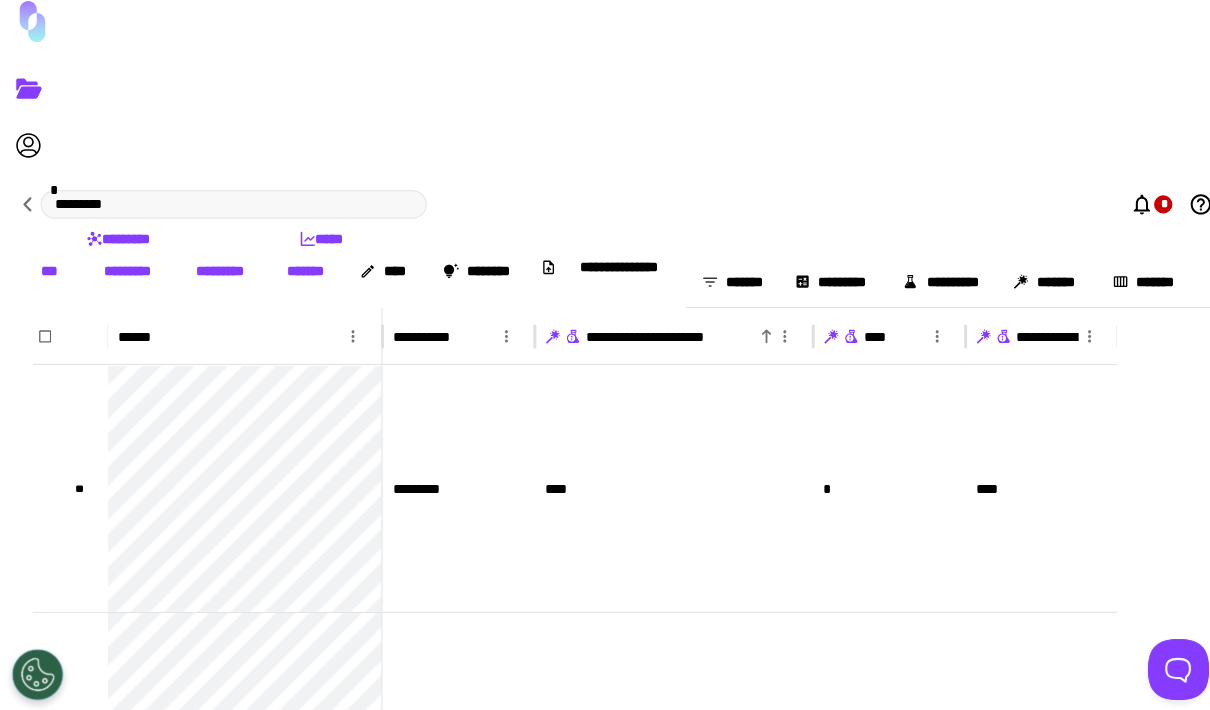 click at bounding box center (564, 341) 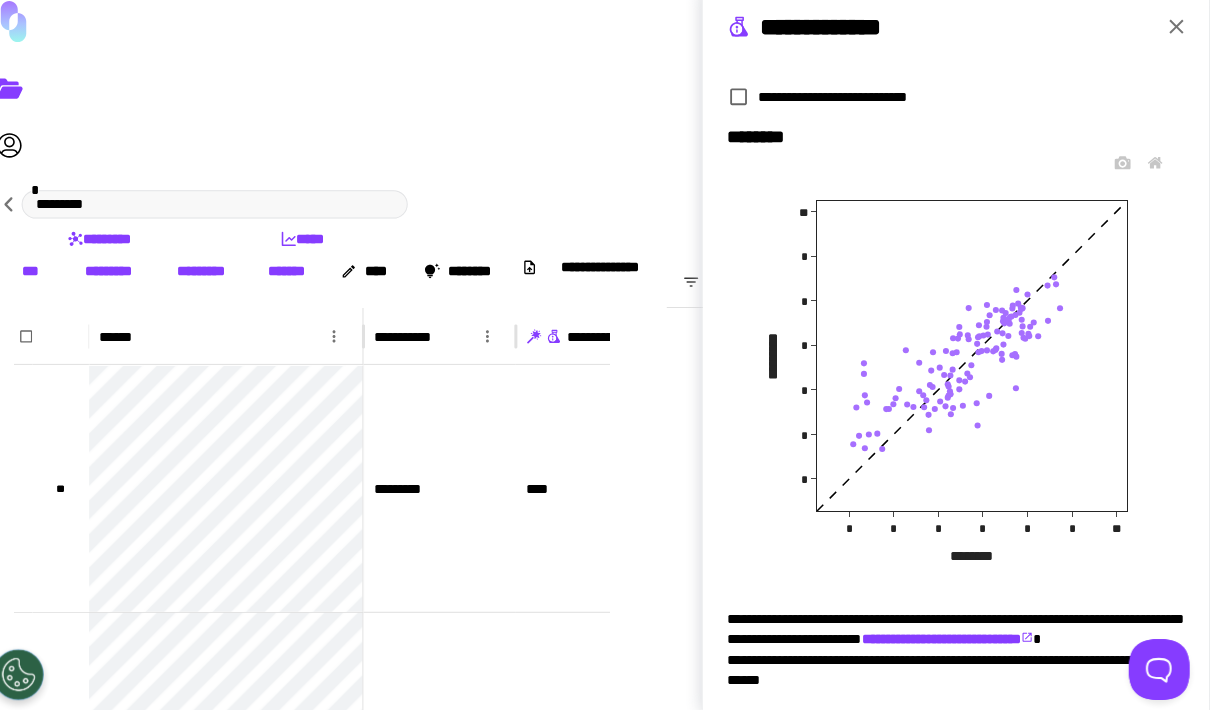 click at bounding box center [1177, 37] 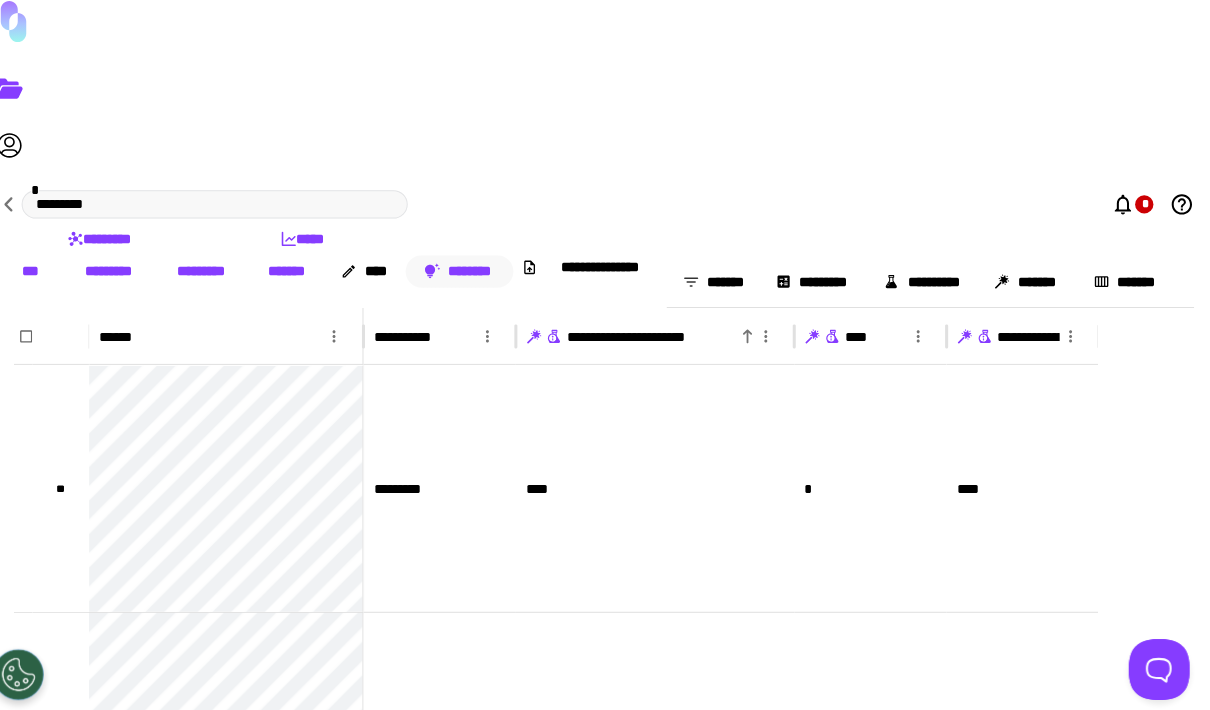 click on "********" at bounding box center [471, 278] 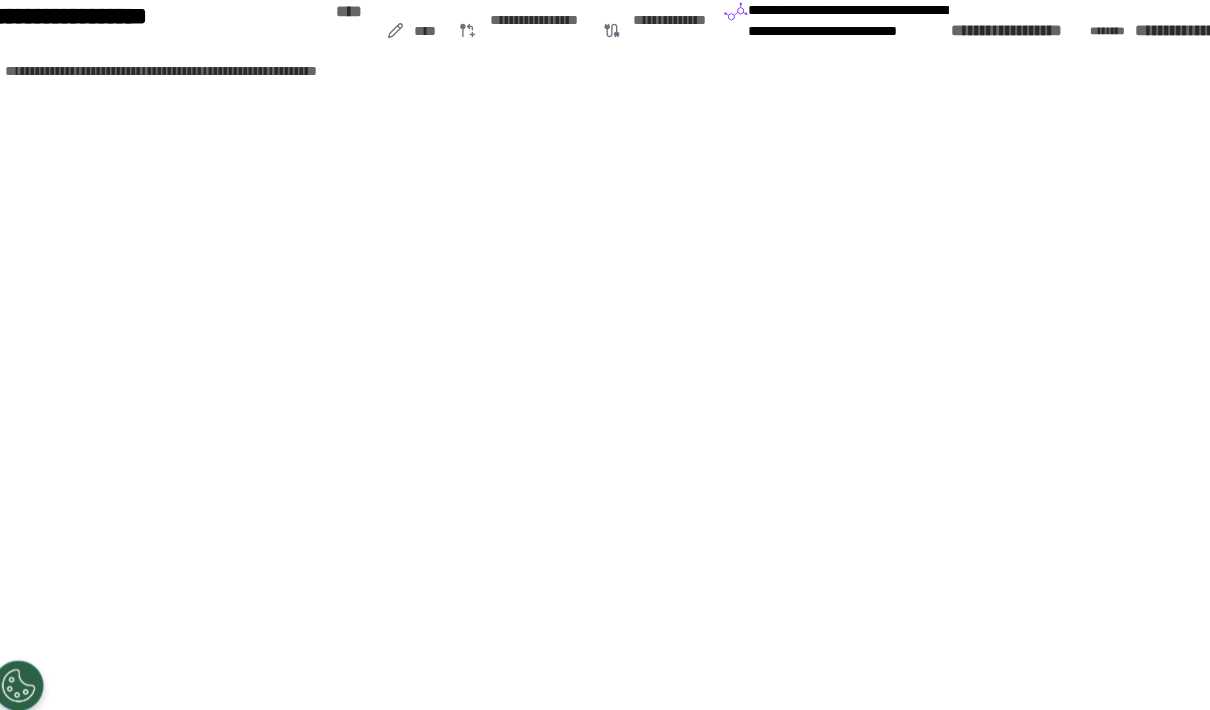 click on "**********" at bounding box center (1202, 30) 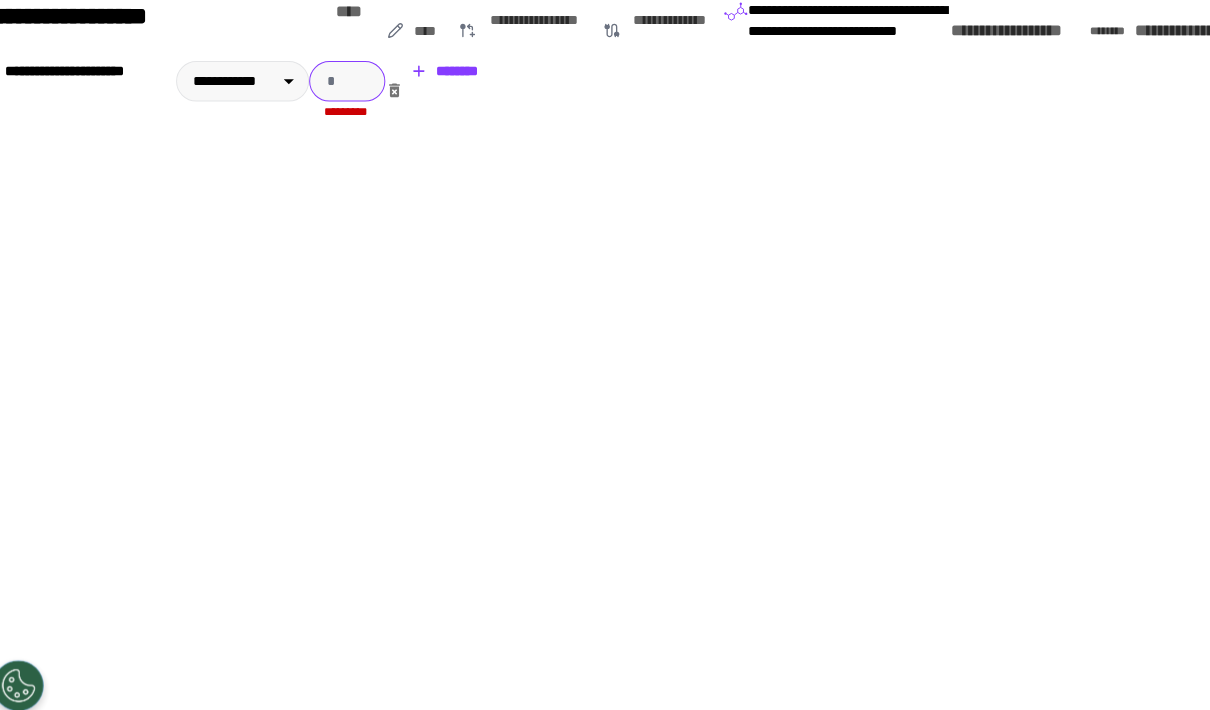 click at bounding box center (360, 80) 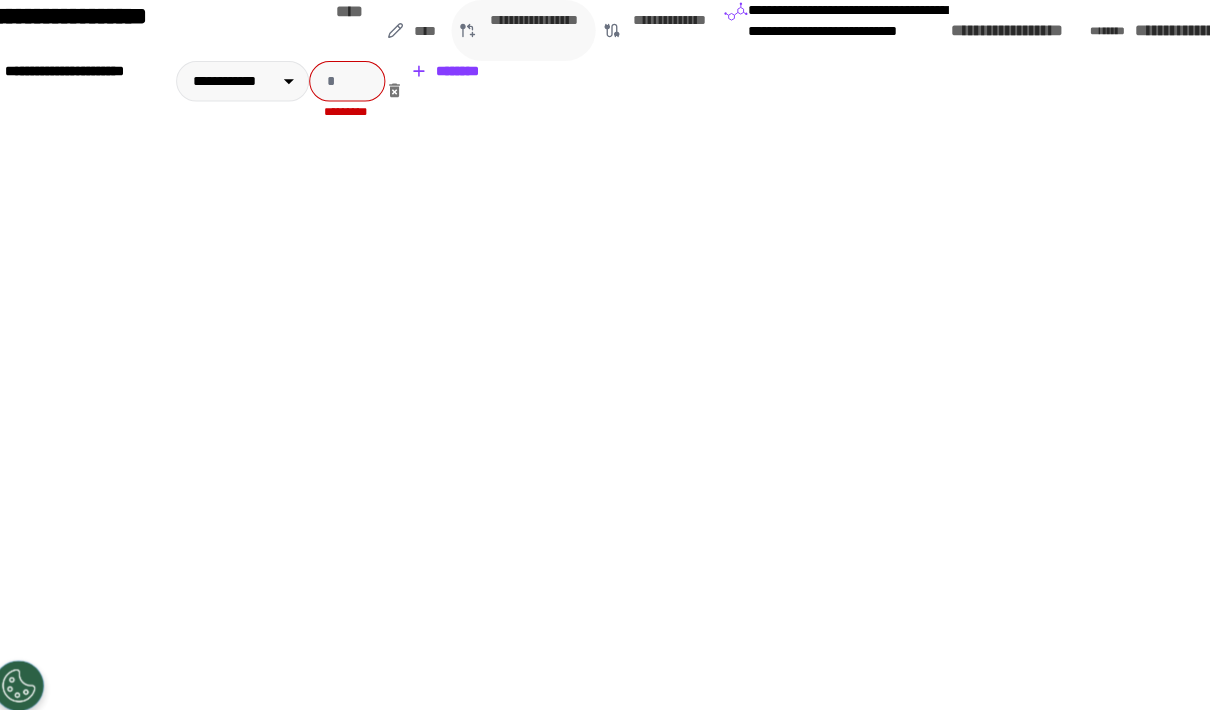 click on "**********" at bounding box center (544, 30) 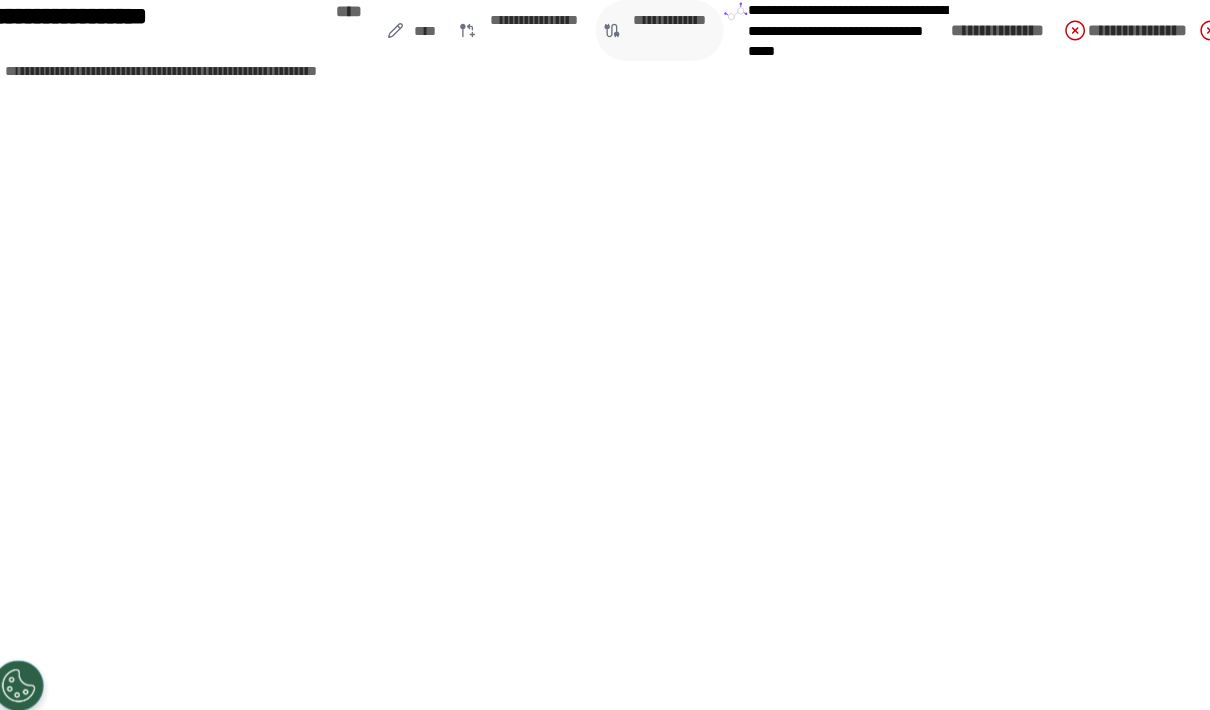click on "**********" at bounding box center [438, 30] 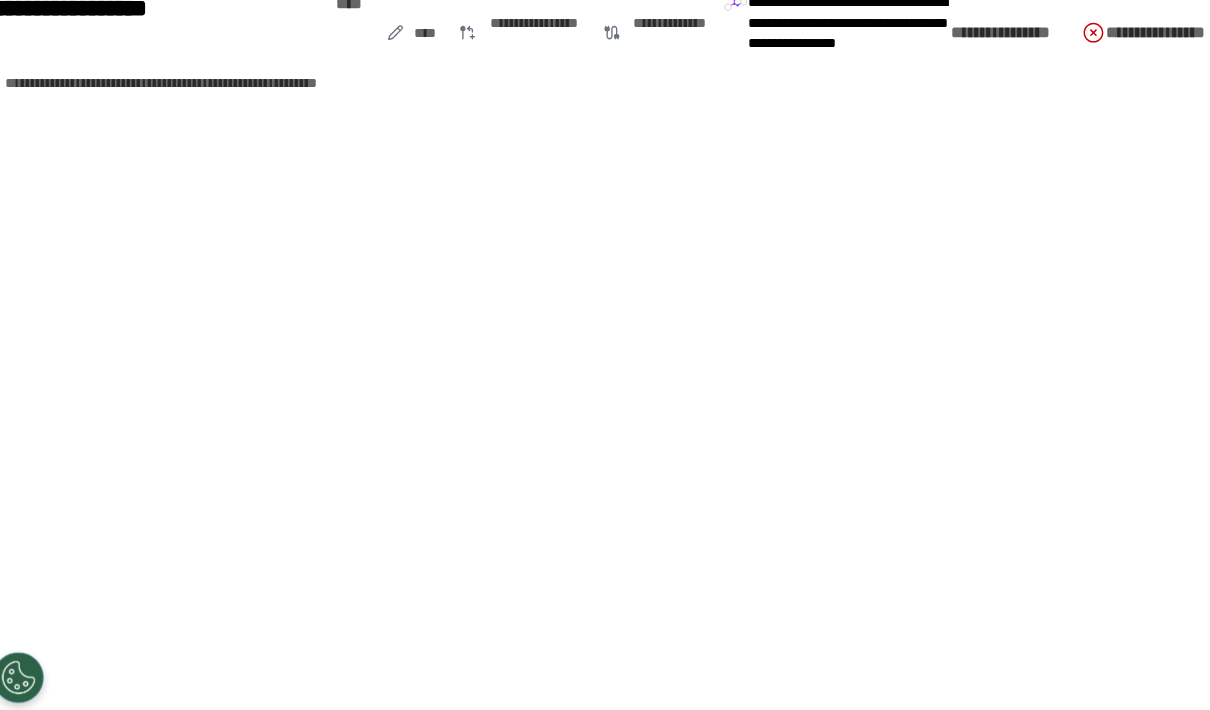 click on "**********" at bounding box center [605, 92] 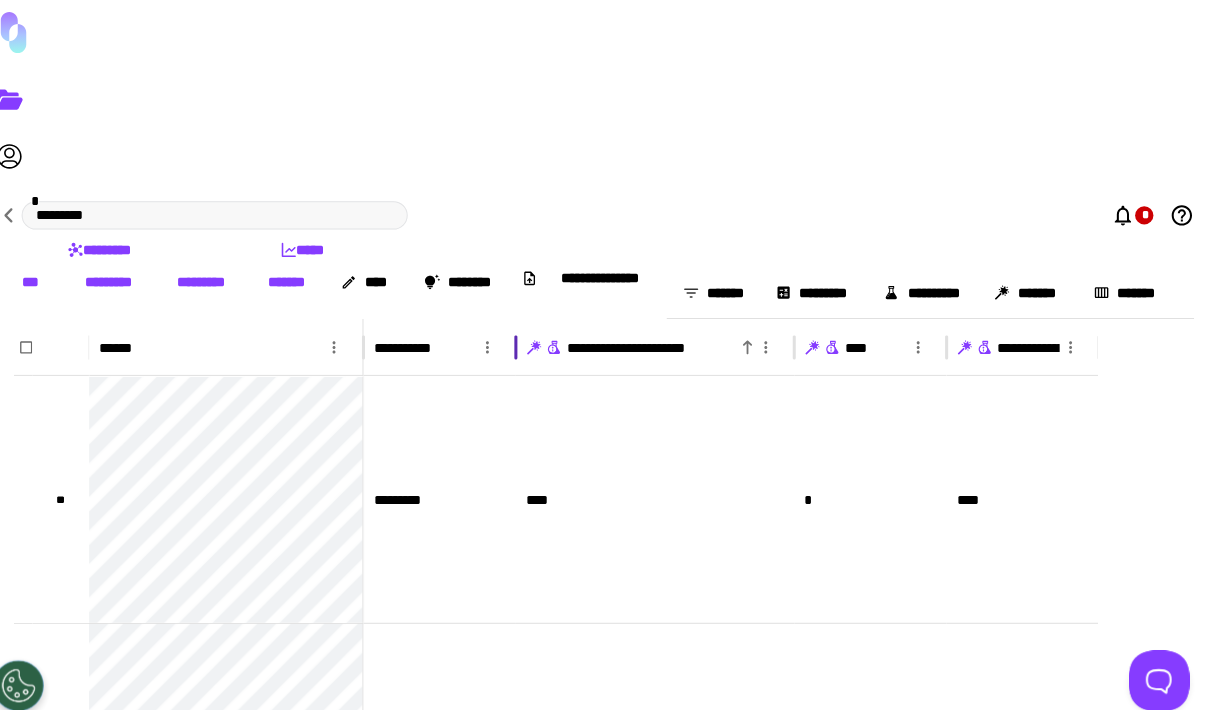click on "**********" at bounding box center (226, 342) 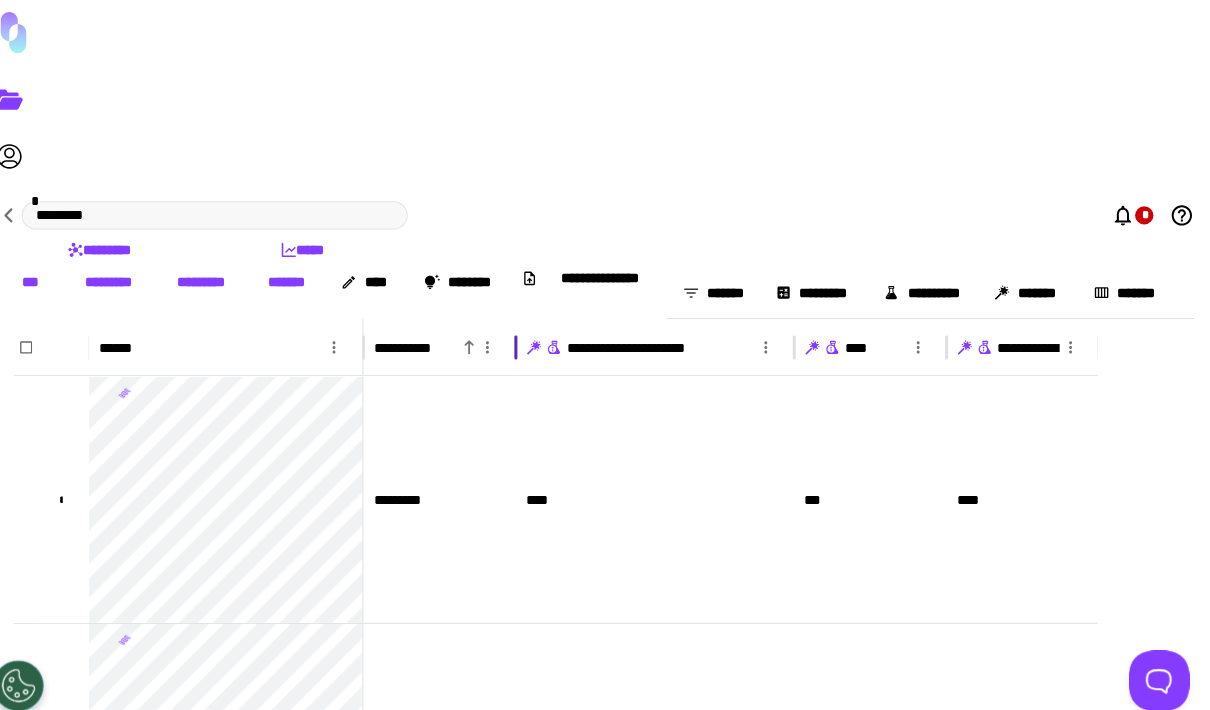 click on "**********" at bounding box center (427, 342) 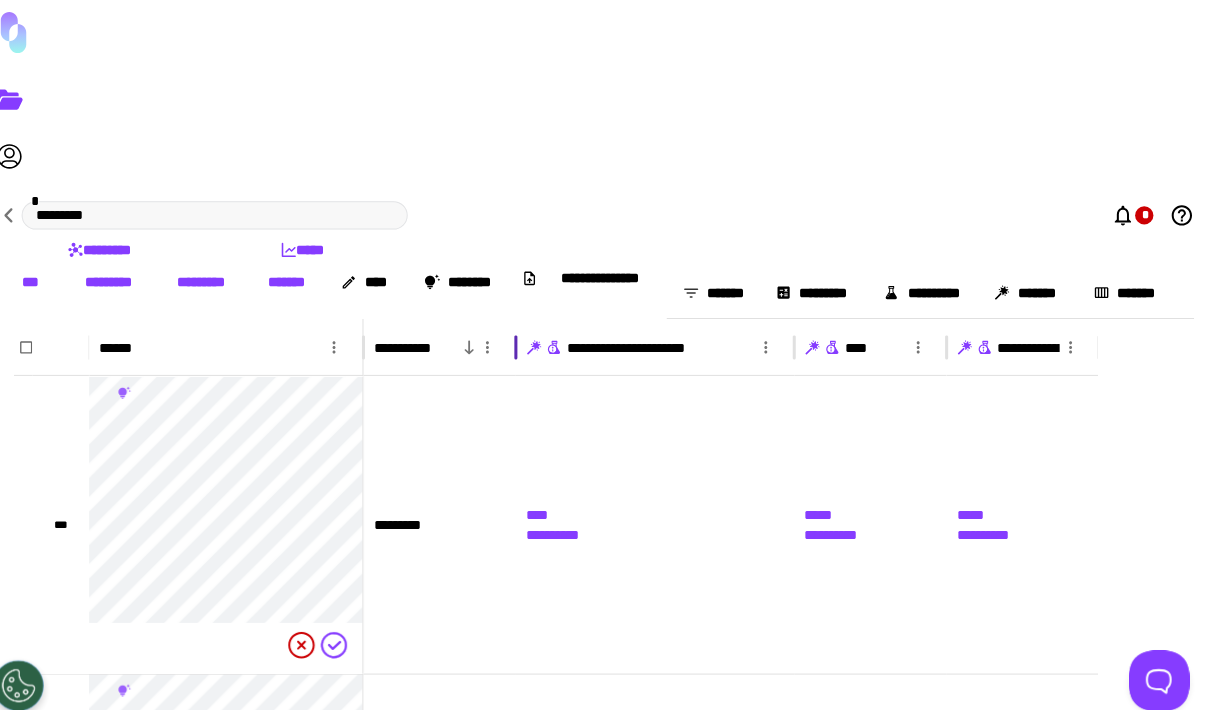 click on "**********" at bounding box center [427, 342] 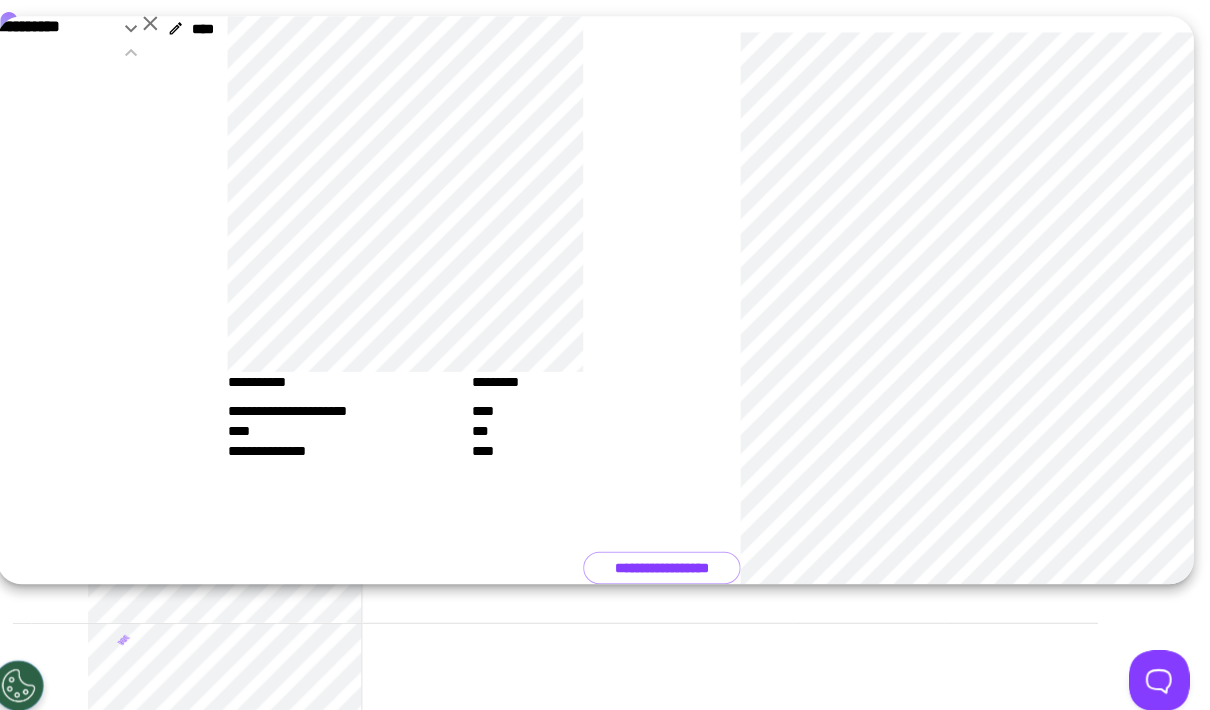 click at bounding box center (167, 23) 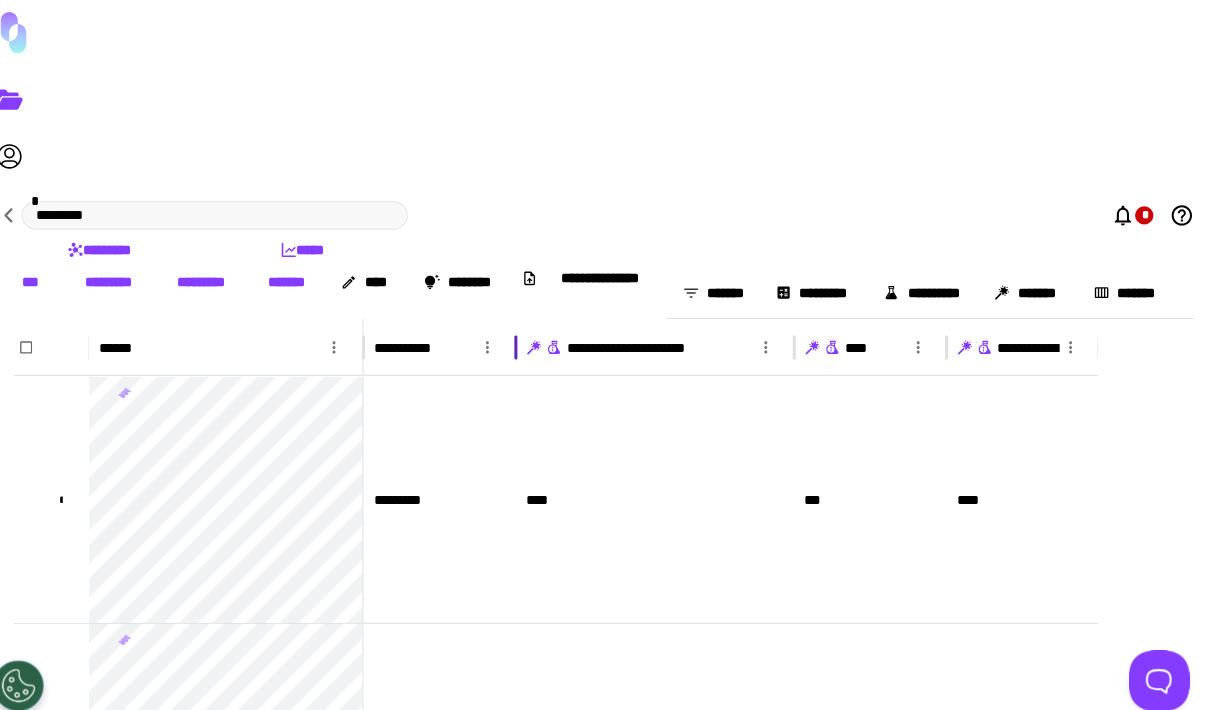 scroll, scrollTop: 137, scrollLeft: 2, axis: both 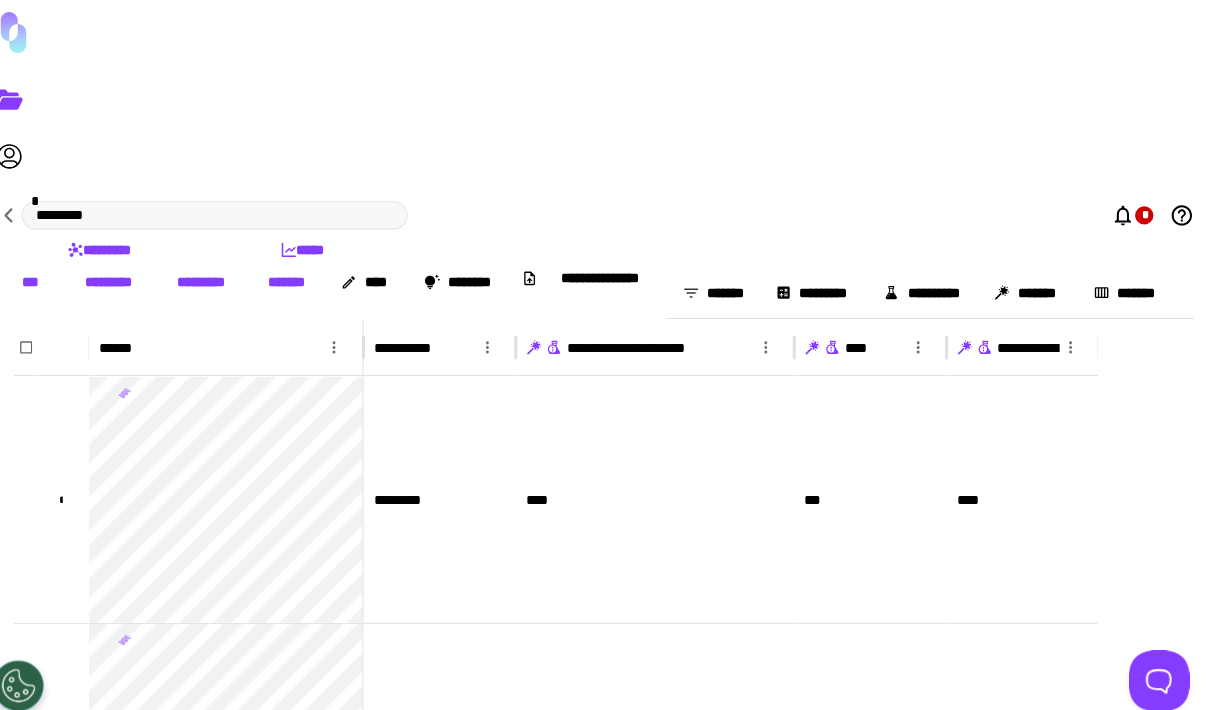 click on "********* *****" at bounding box center (1145, 212) 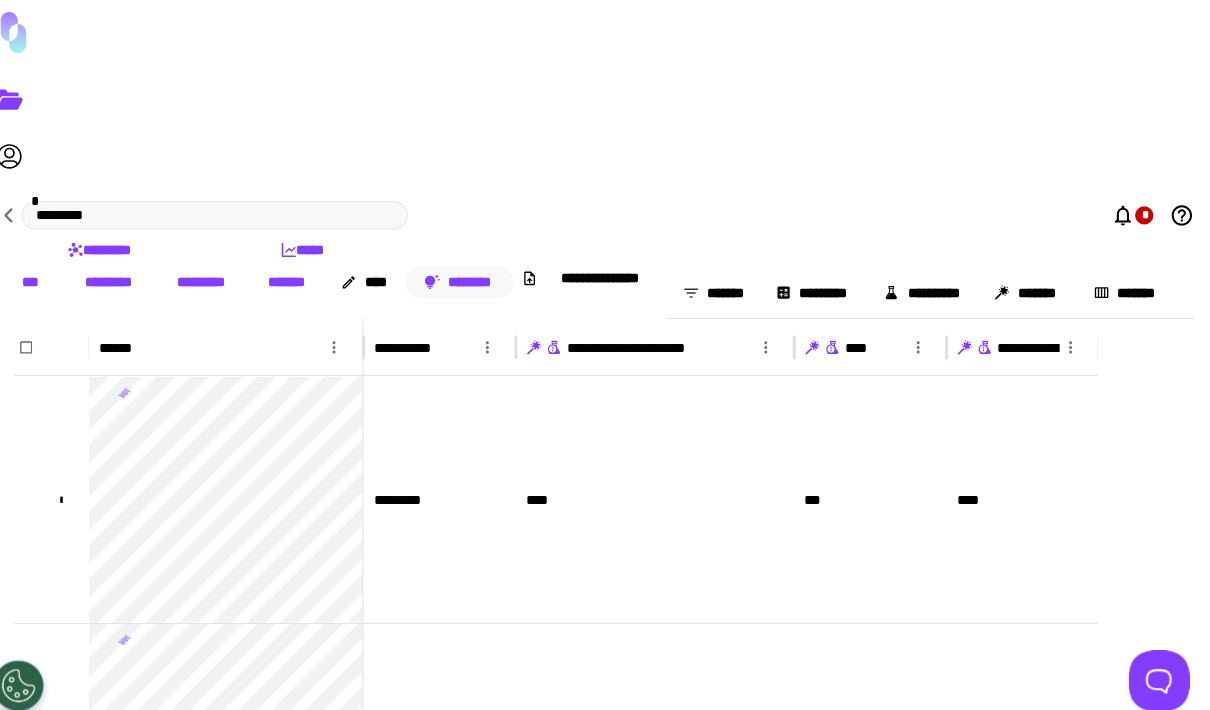click on "********" at bounding box center (471, 278) 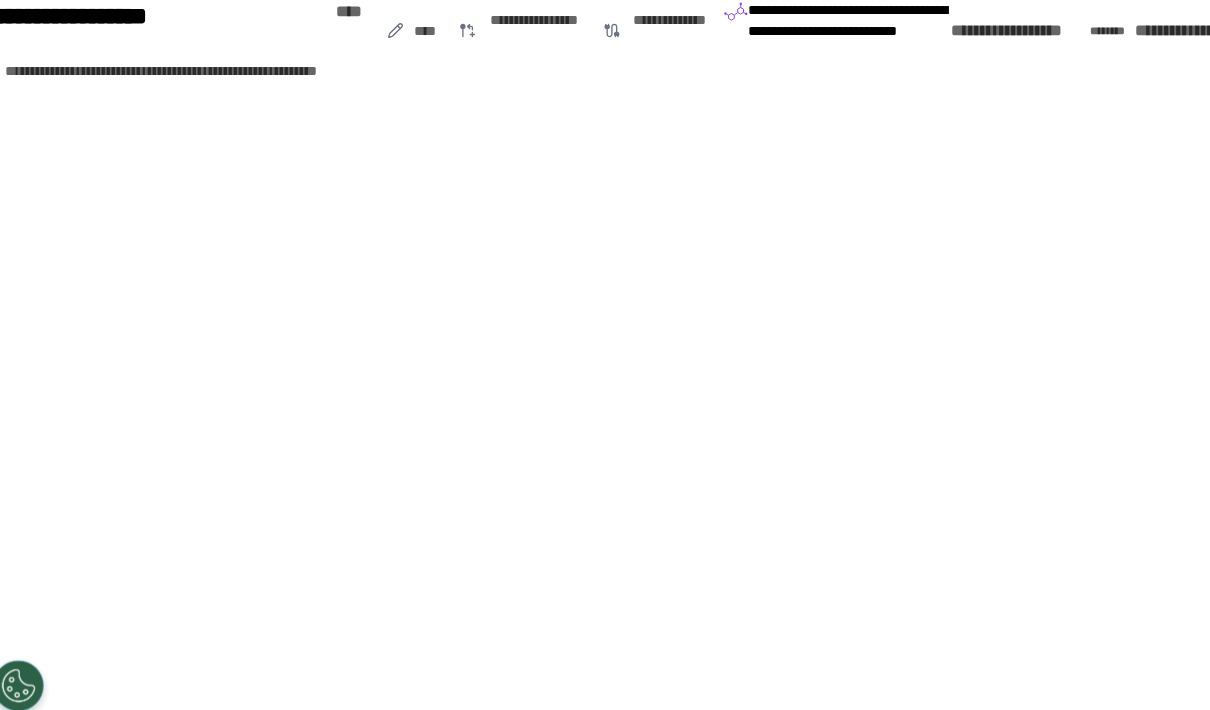 click on "**********" at bounding box center (1348, 30) 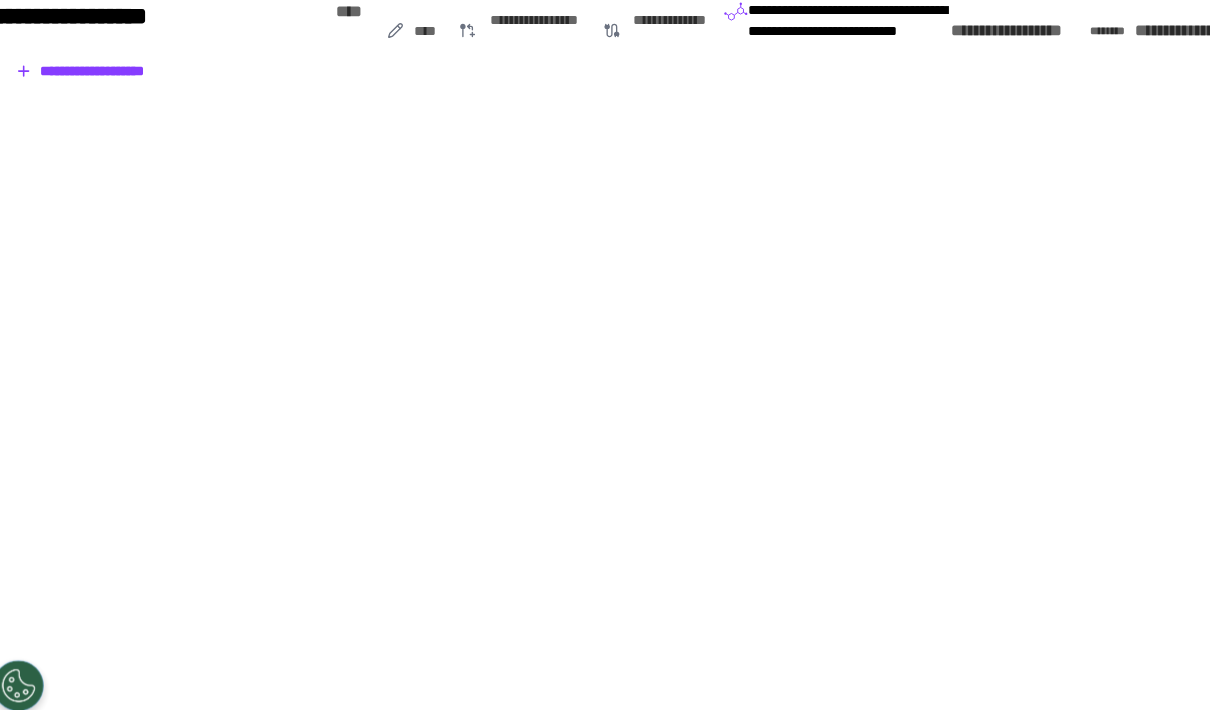 click on "**********" at bounding box center [97, 72] 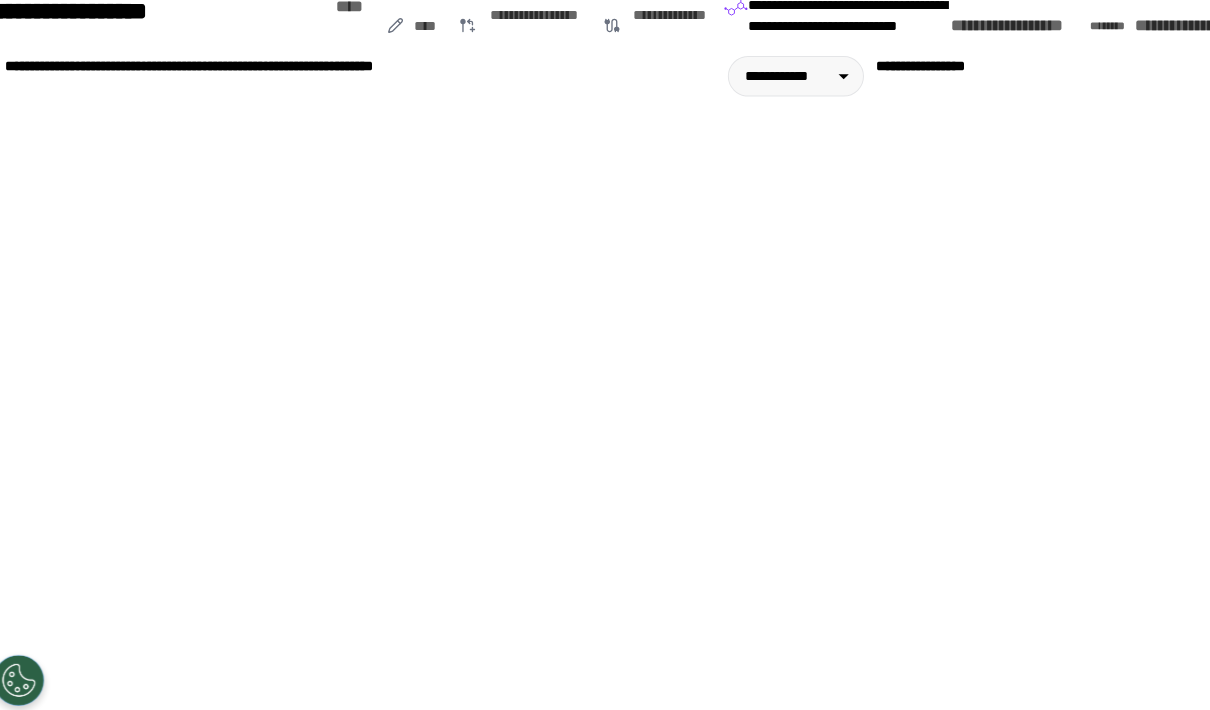 click on "**********" at bounding box center [889, 30] 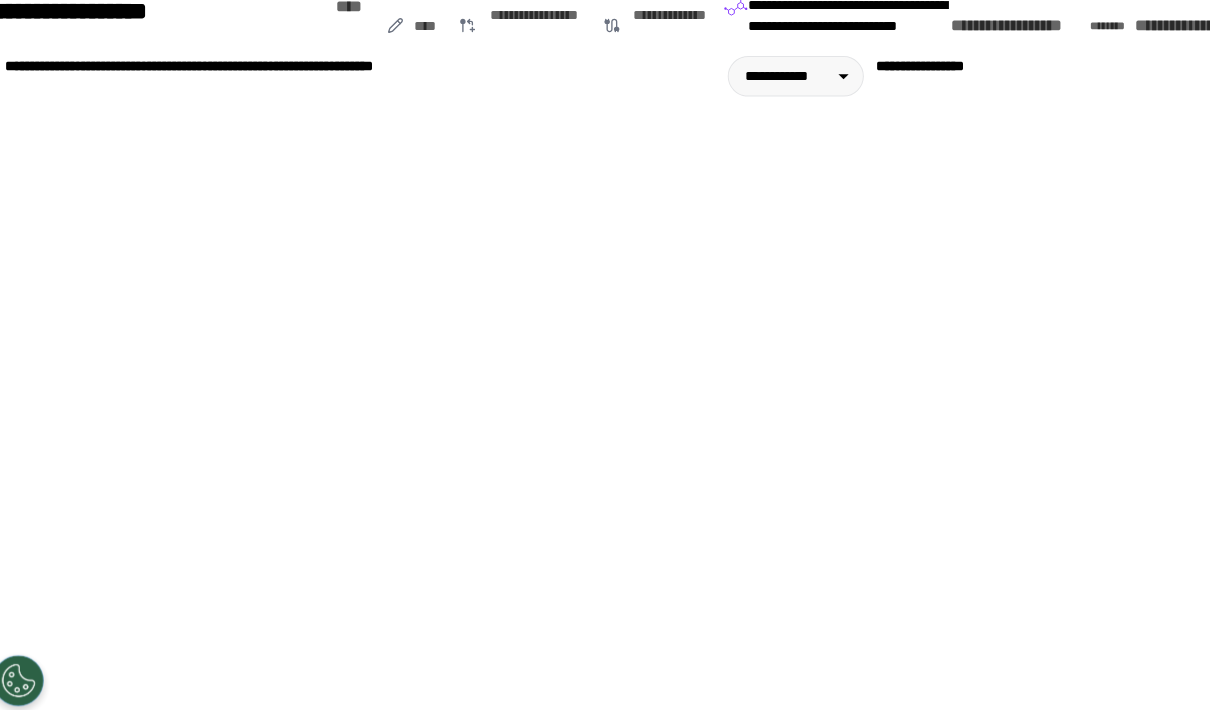 click at bounding box center (12, 255) 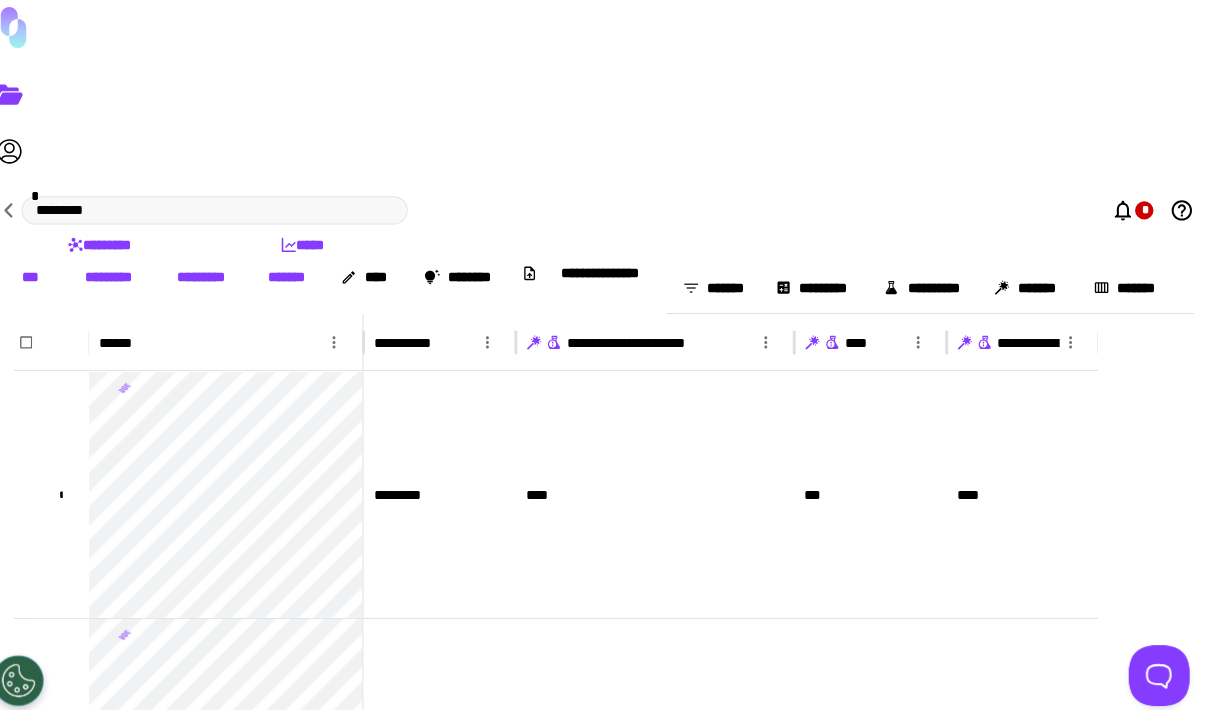 click on "*****" at bounding box center (316, 246) 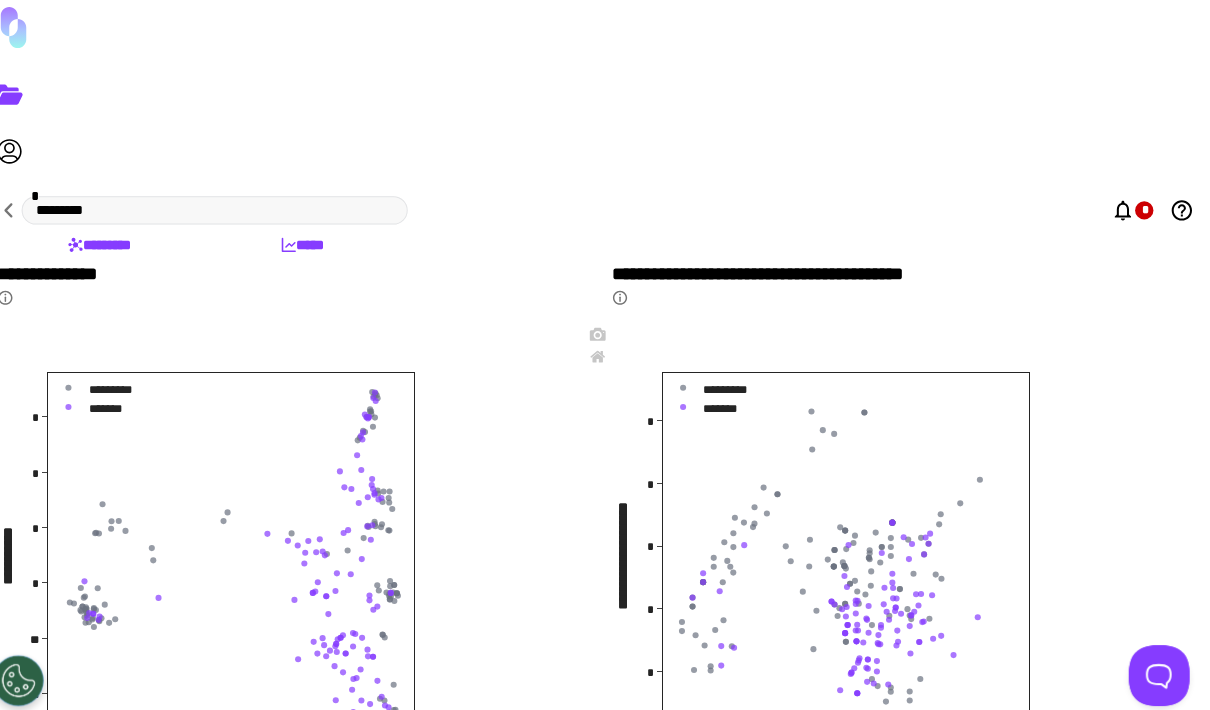 click on "*********" at bounding box center (116, 246) 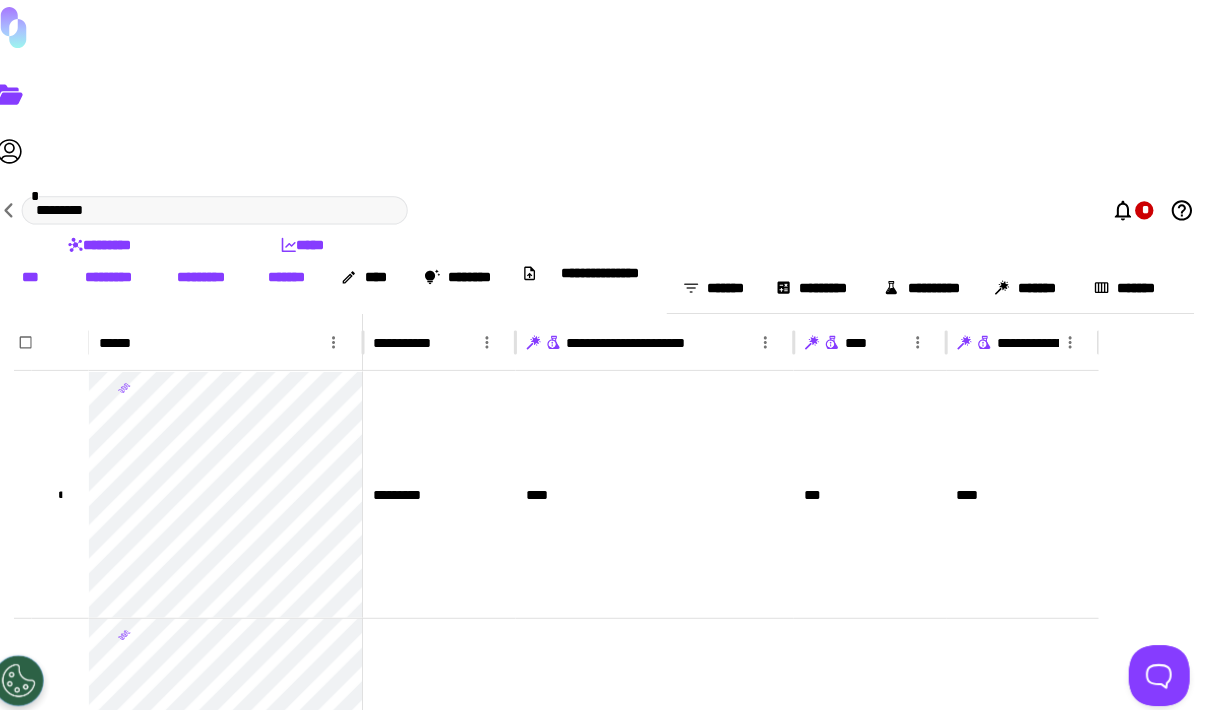 click on "*******" at bounding box center [301, 278] 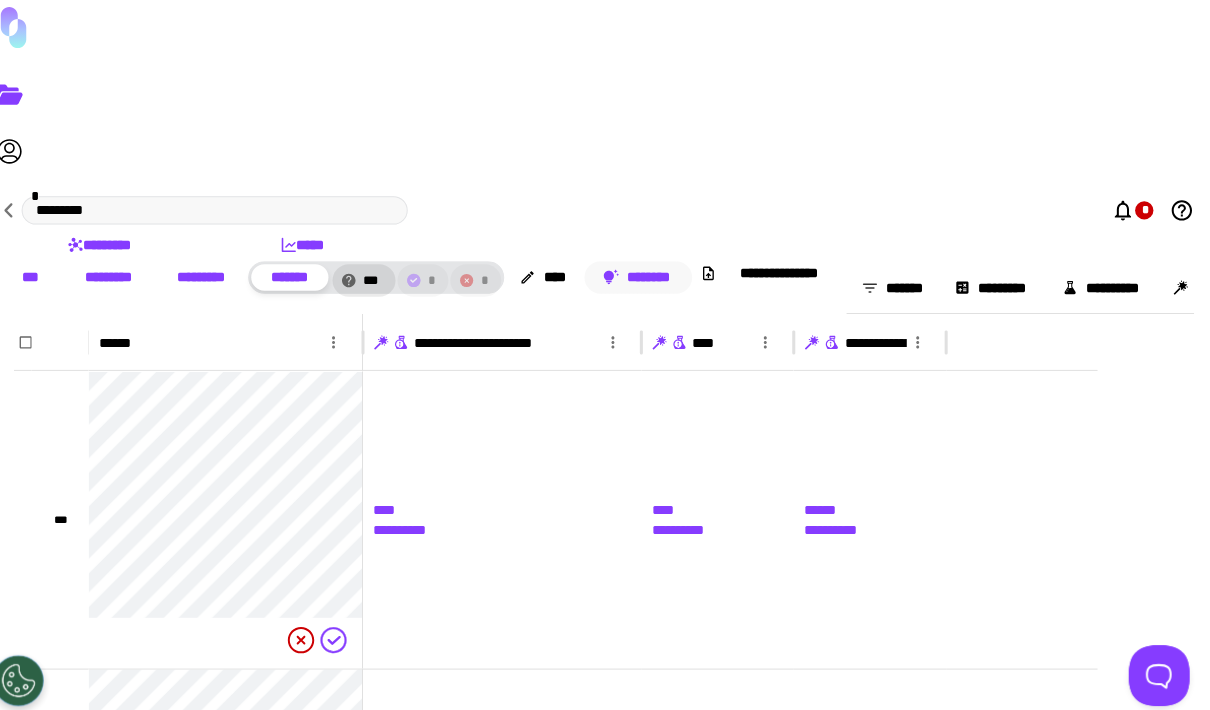click on "********" at bounding box center [647, 278] 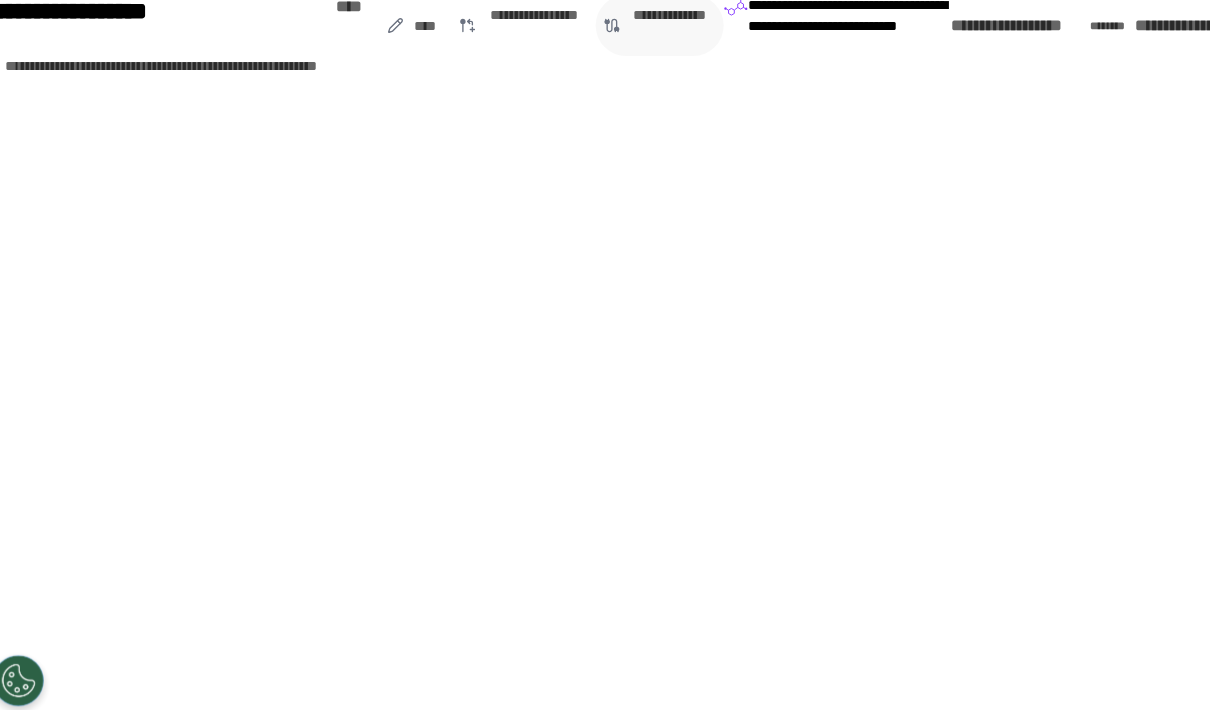 click on "**********" at bounding box center [544, 30] 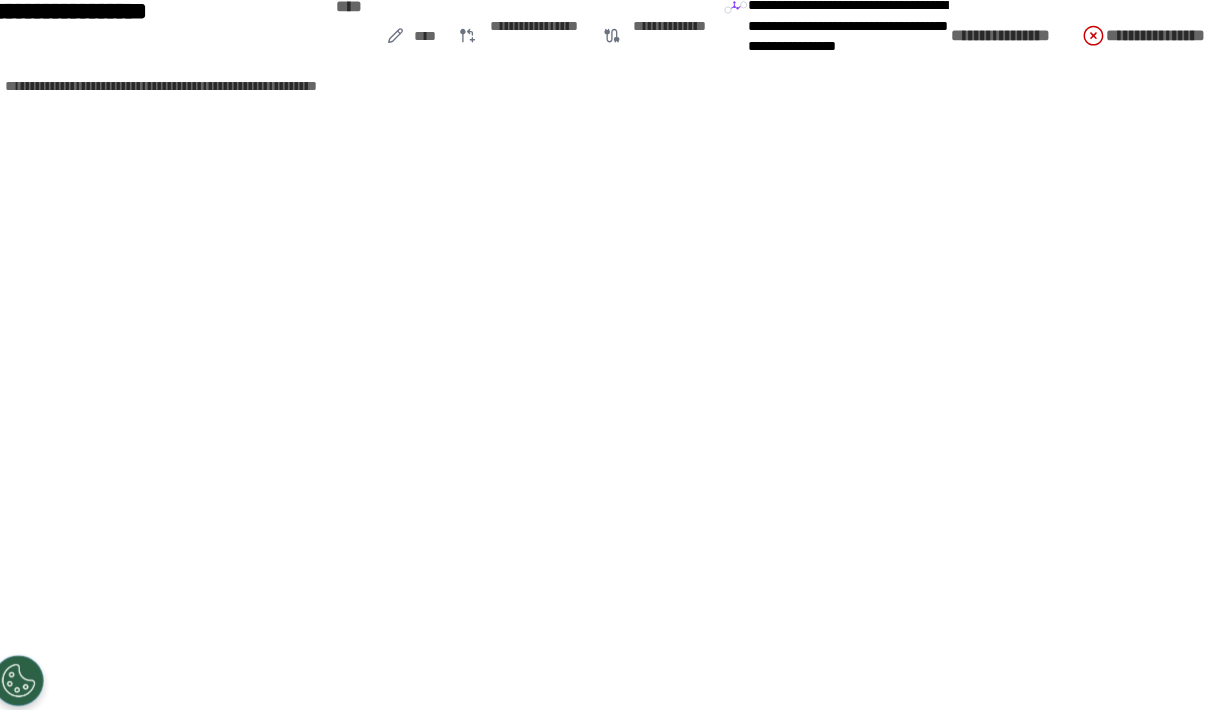 click on "**********" at bounding box center (1019, 40) 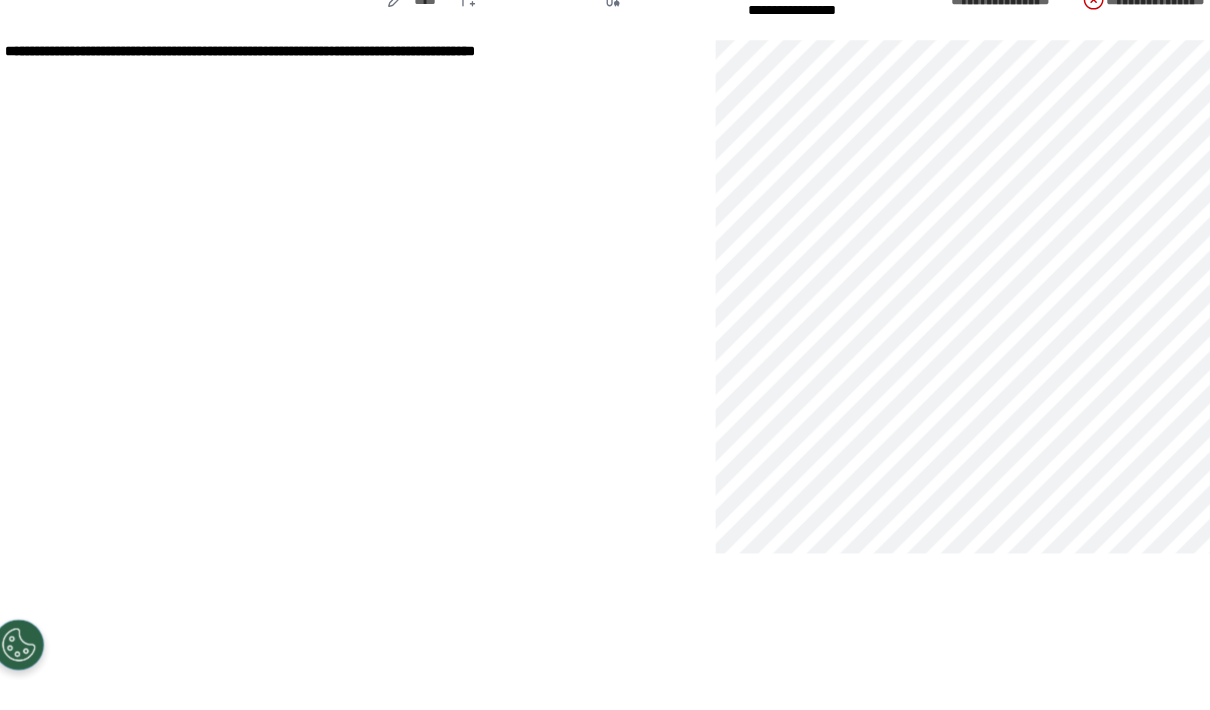 click on "**********" at bounding box center [1183, 40] 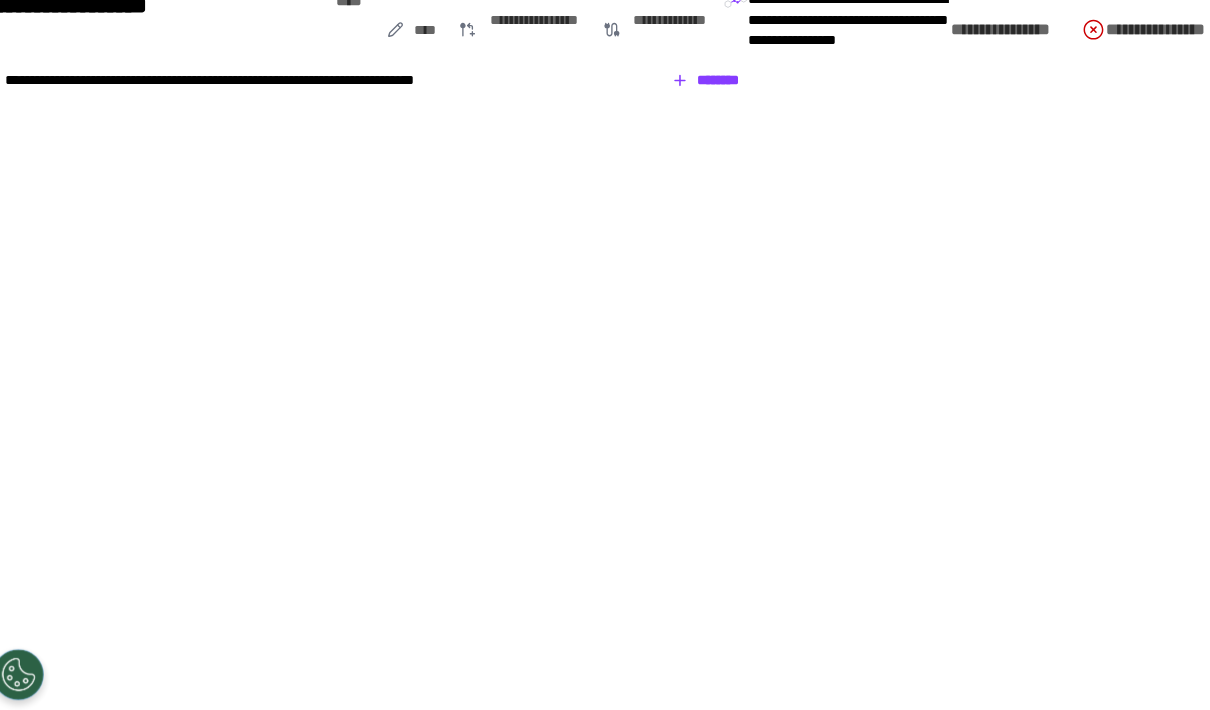 click on "********" at bounding box center [713, 90] 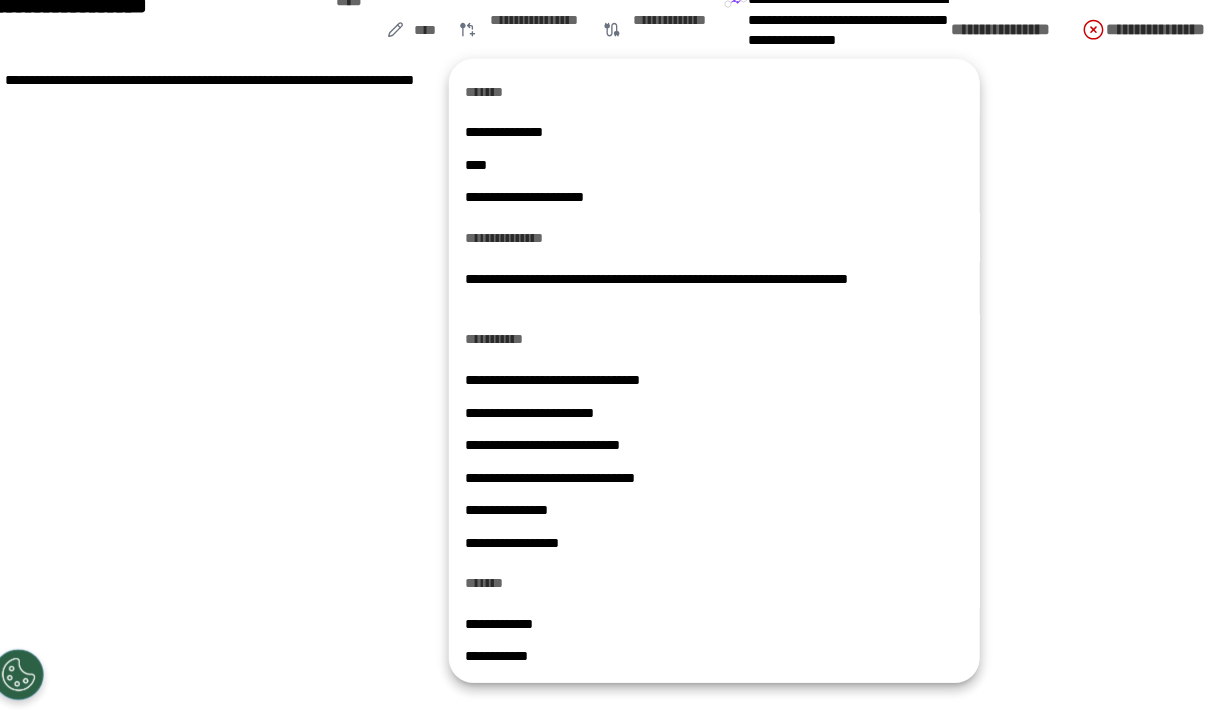 click at bounding box center (605, 355) 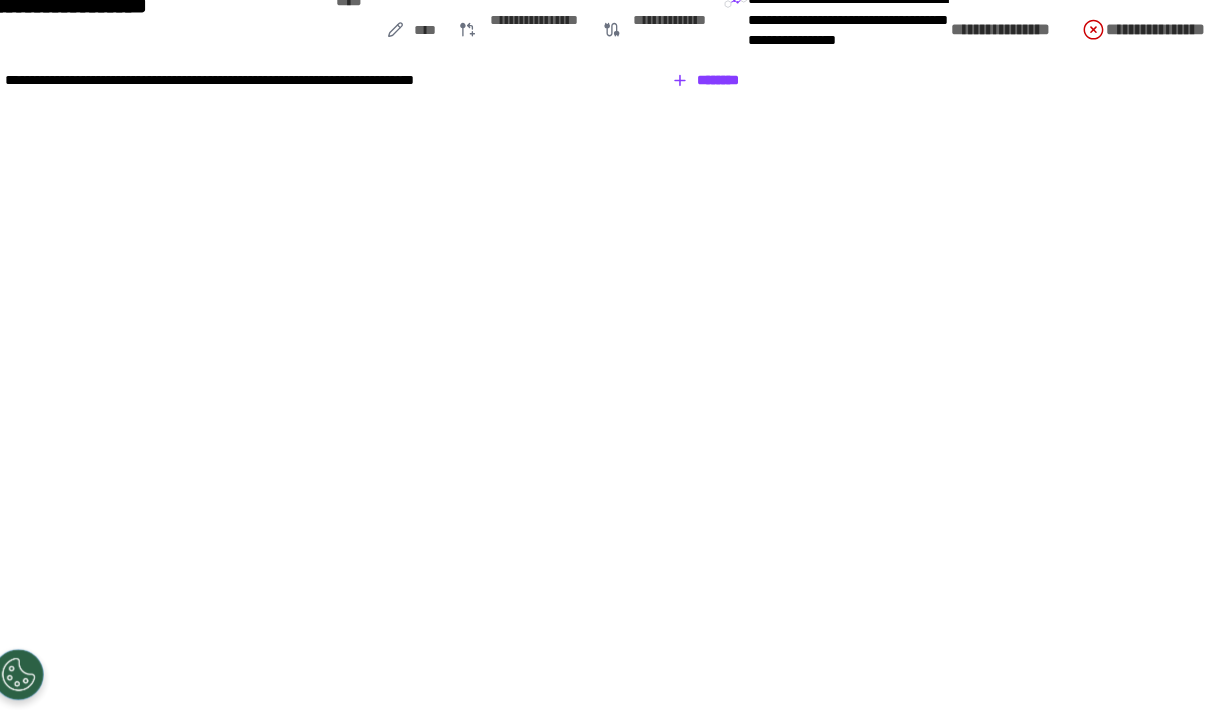 click at bounding box center [12, 92] 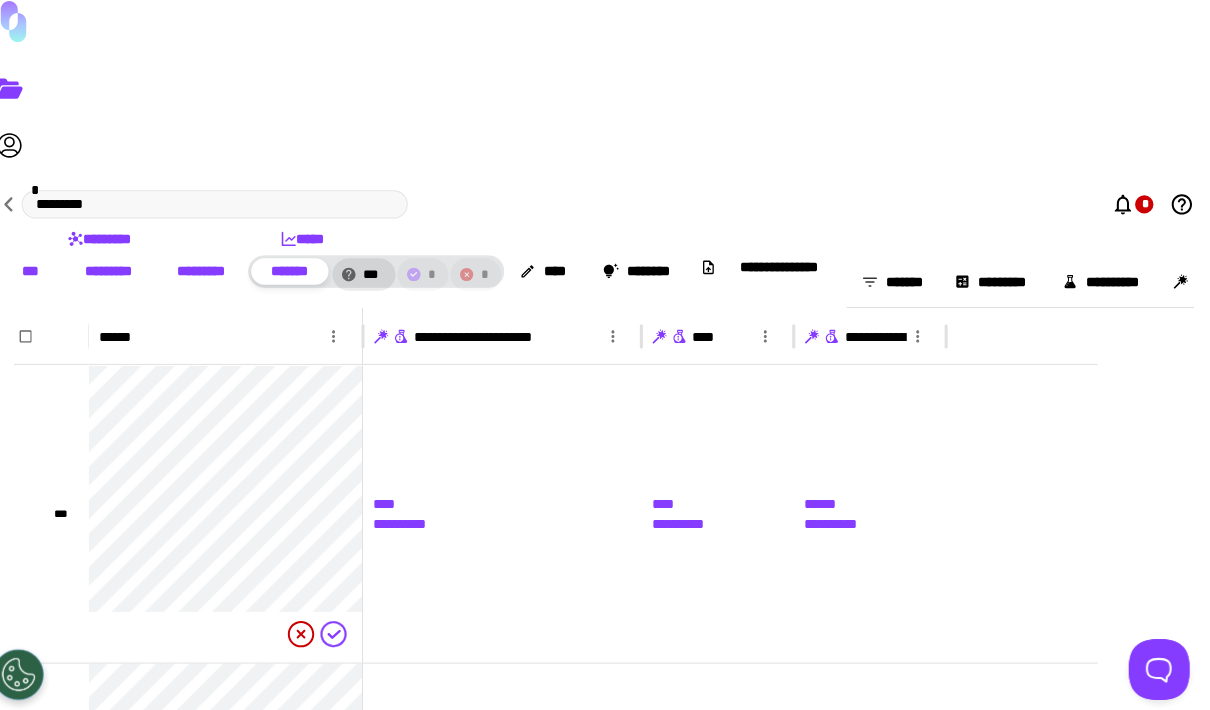click on "***" at bounding box center [48, 278] 